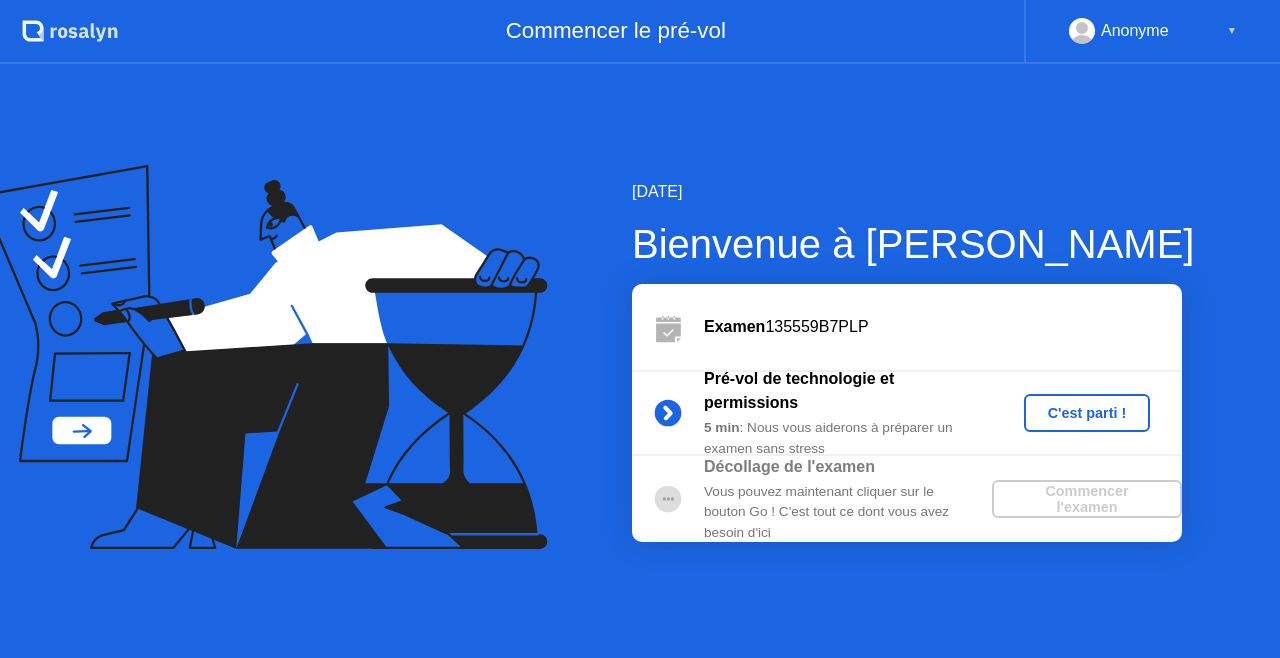 scroll, scrollTop: 0, scrollLeft: 0, axis: both 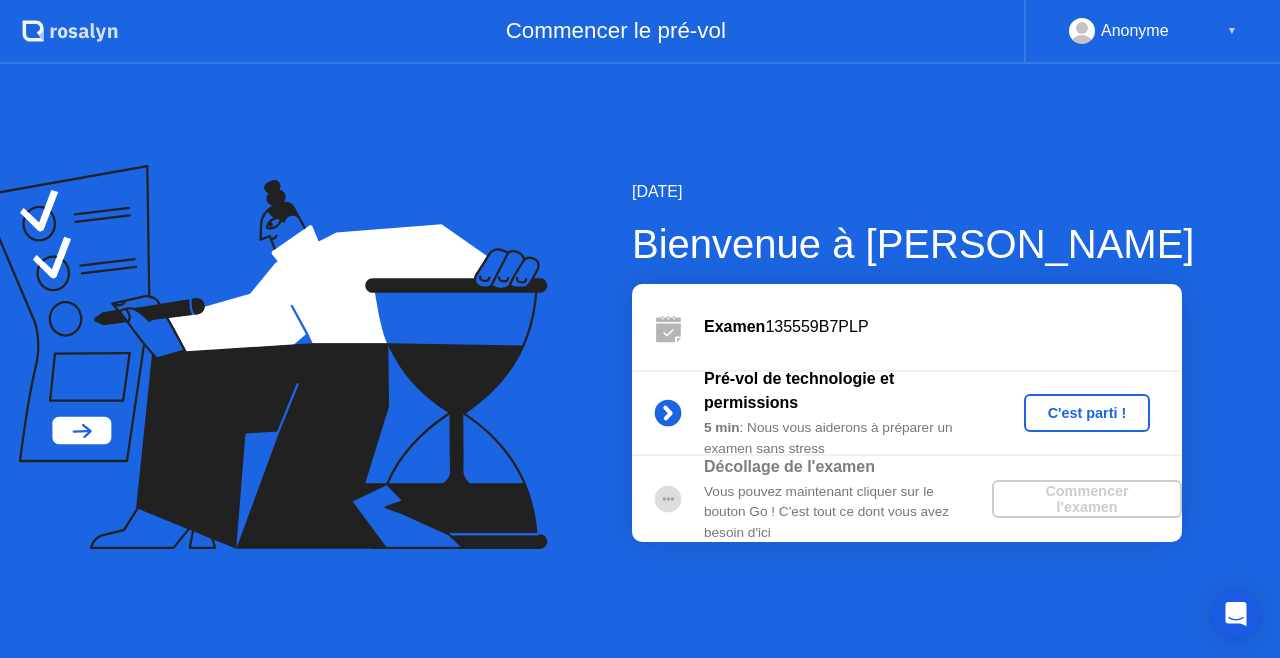click on "Commencer l'examen" 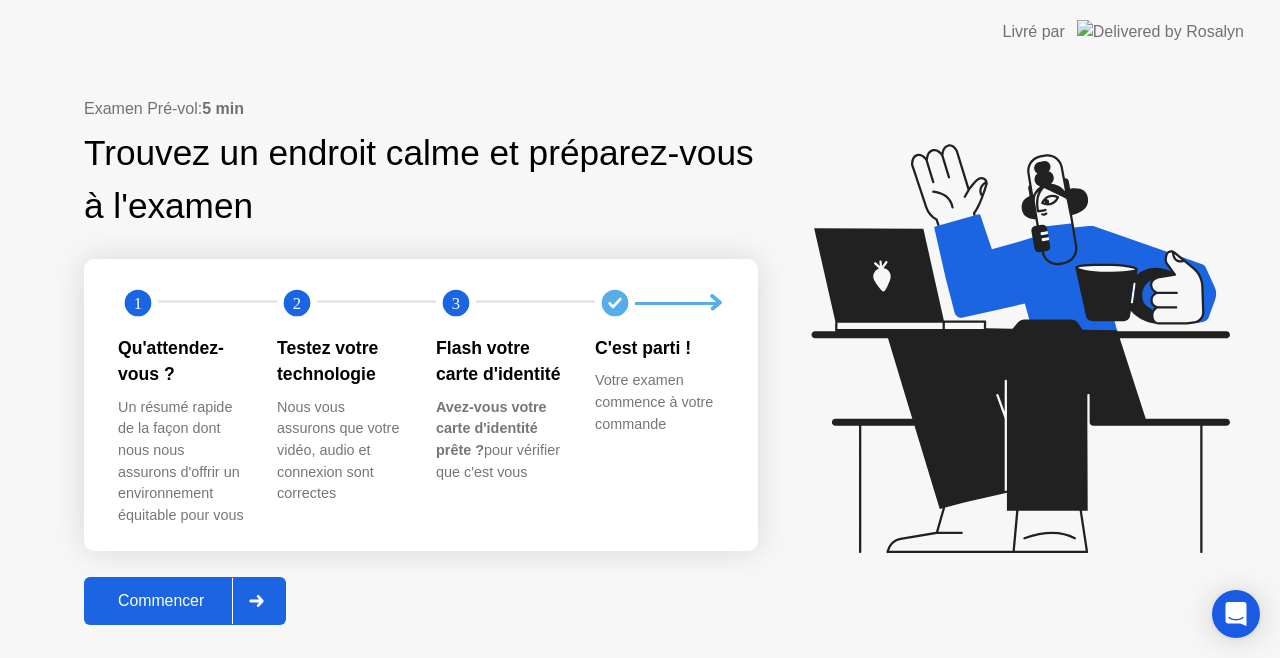 click on "Commencer" 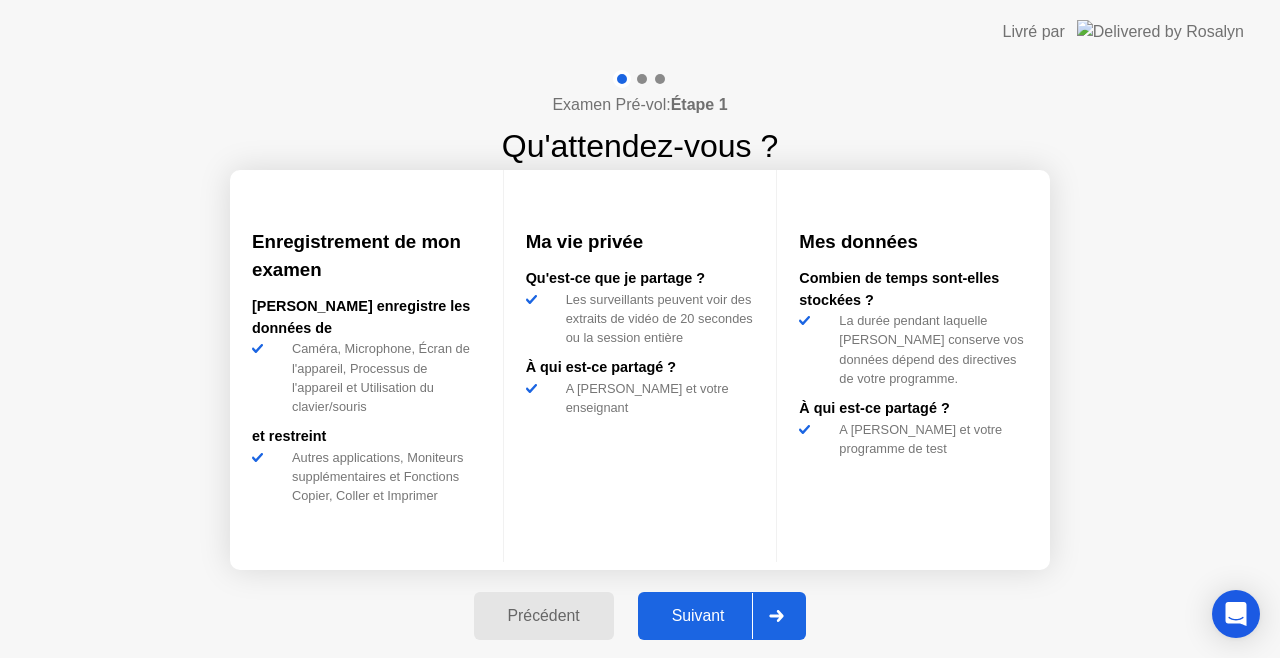 click on "Suivant" 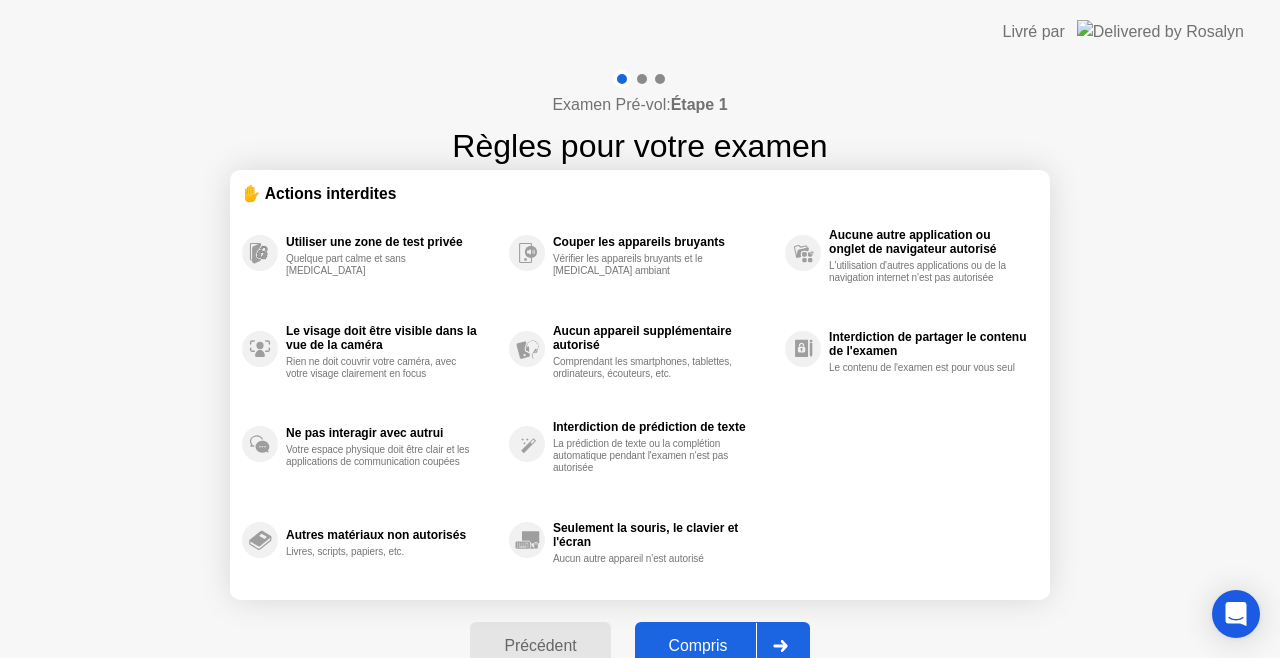 click on "Compris" 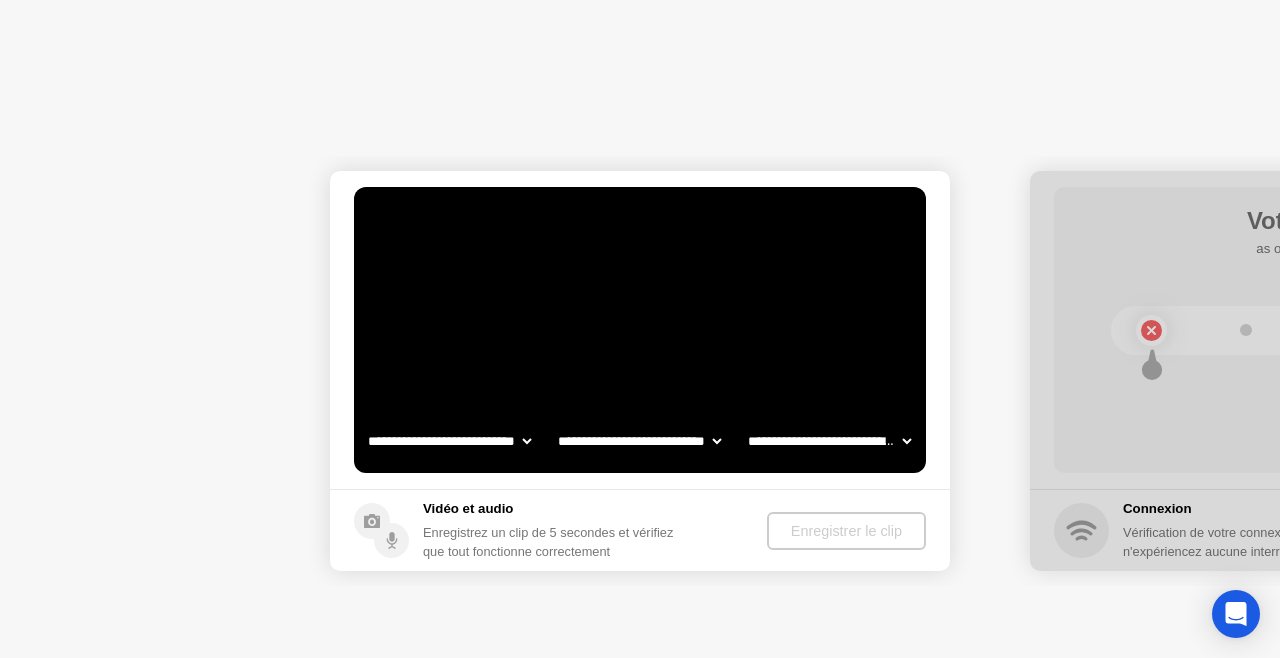 select on "**********" 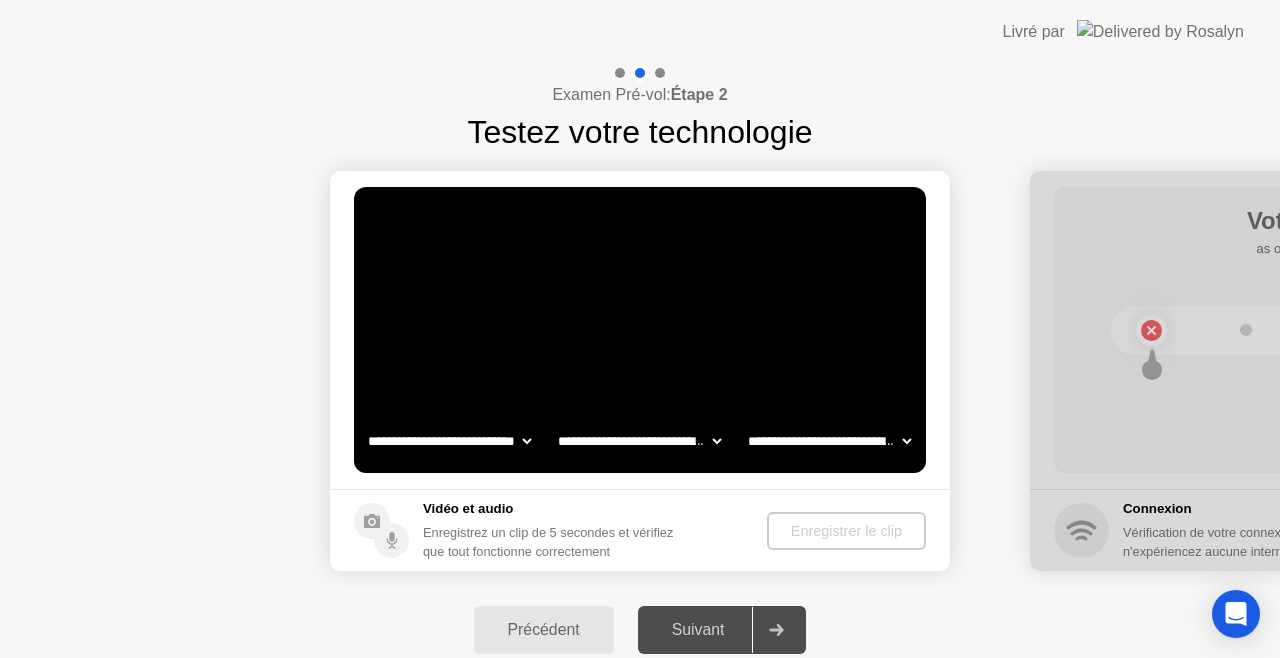 click on "Suivant" 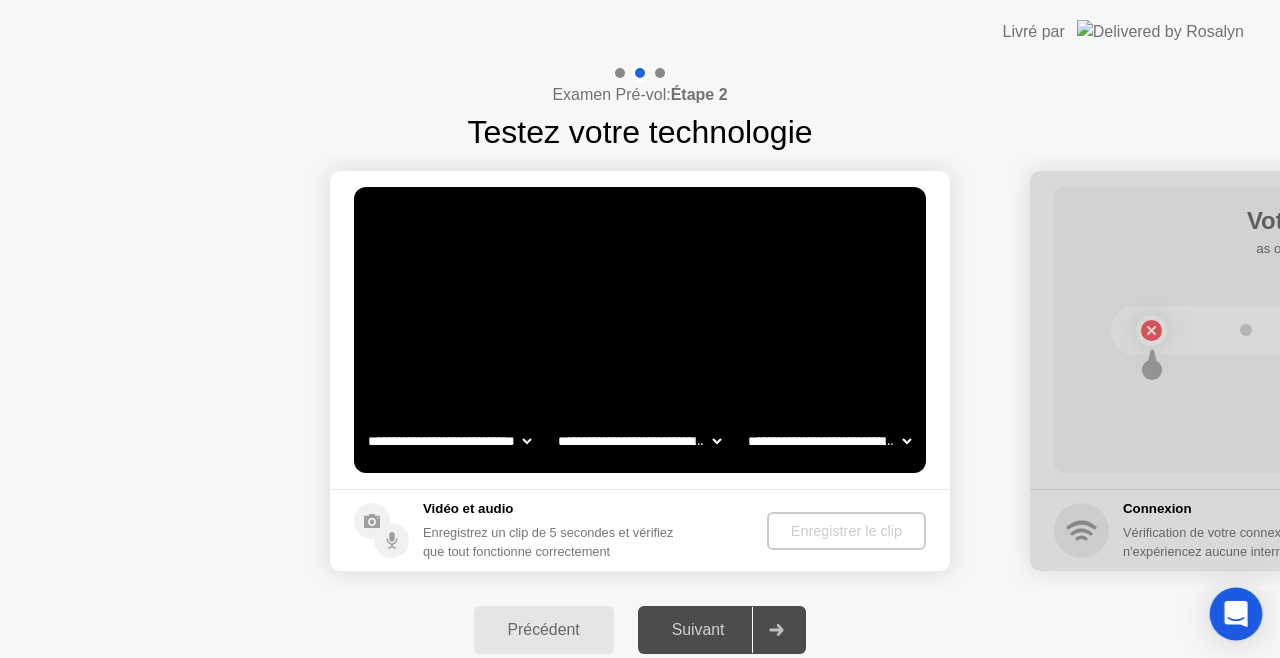 click at bounding box center (1236, 614) 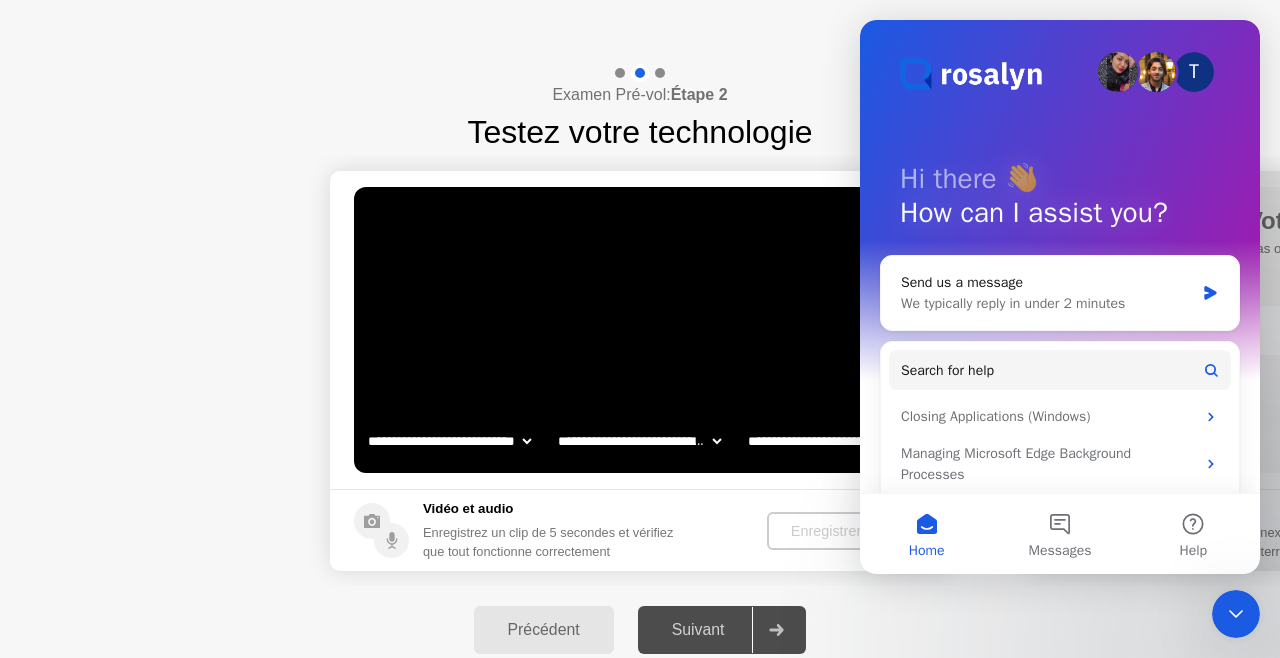 scroll, scrollTop: 0, scrollLeft: 0, axis: both 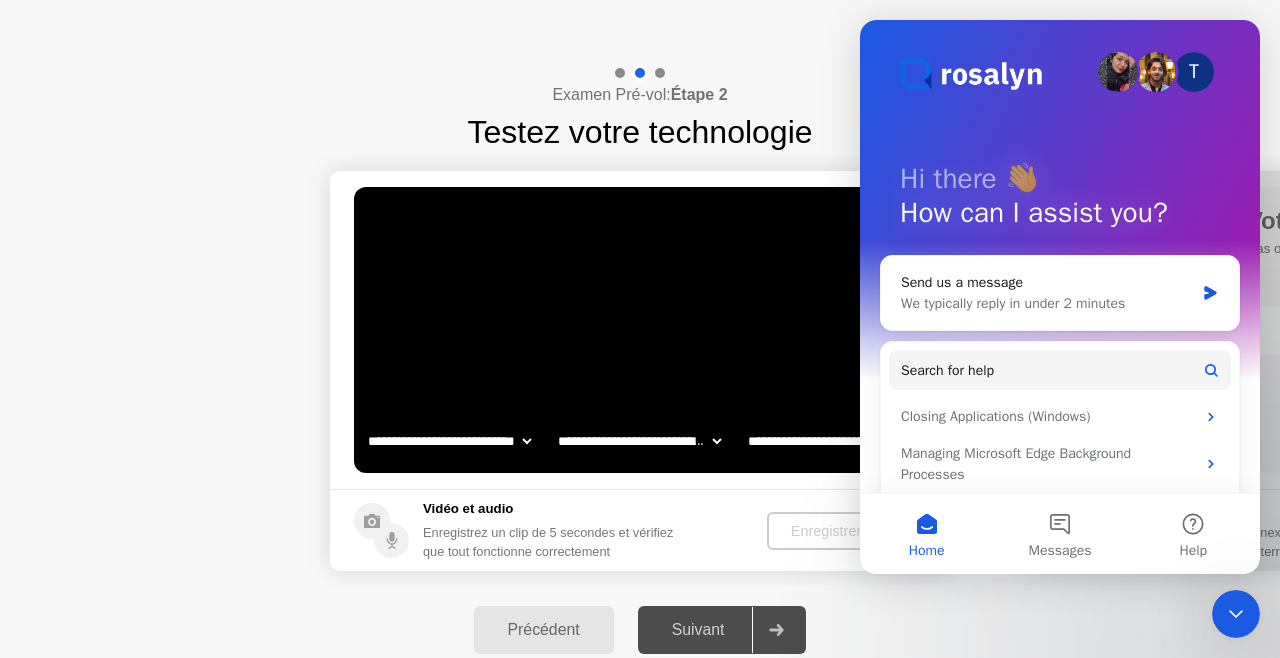 click on "Examen Pré-vol:  Étape 2 Testez votre technologie" 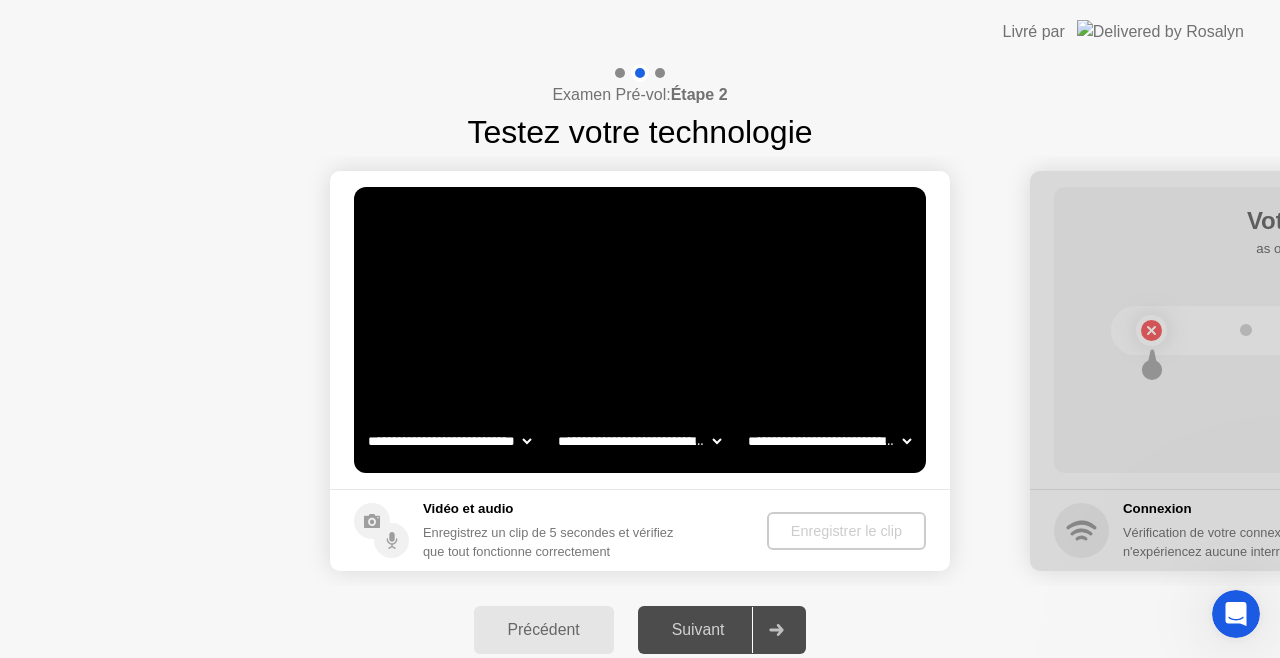 scroll, scrollTop: 0, scrollLeft: 0, axis: both 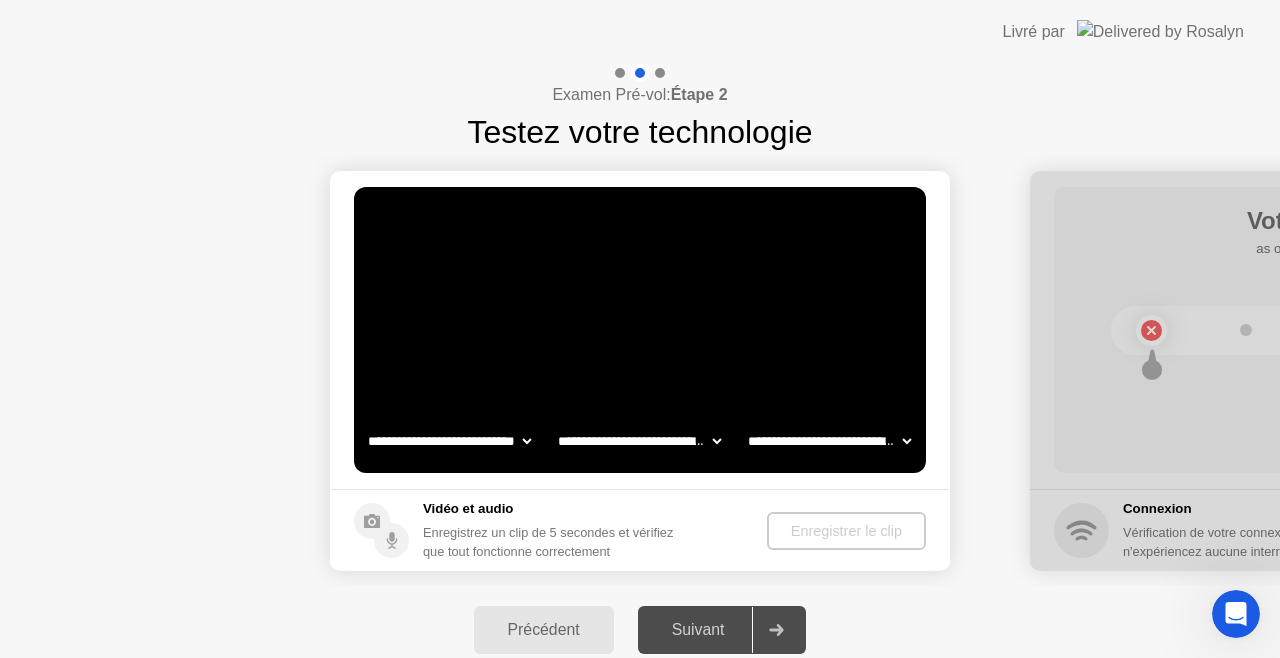 click 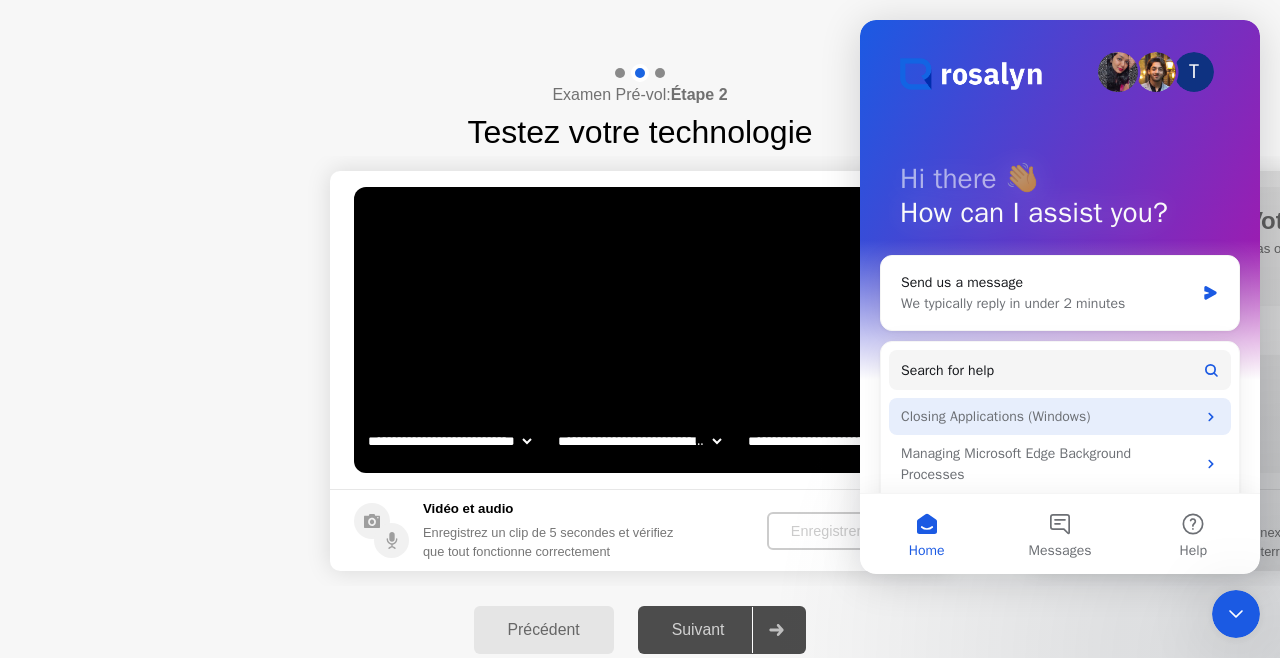click on "Closing Applications (Windows)" at bounding box center [1048, 416] 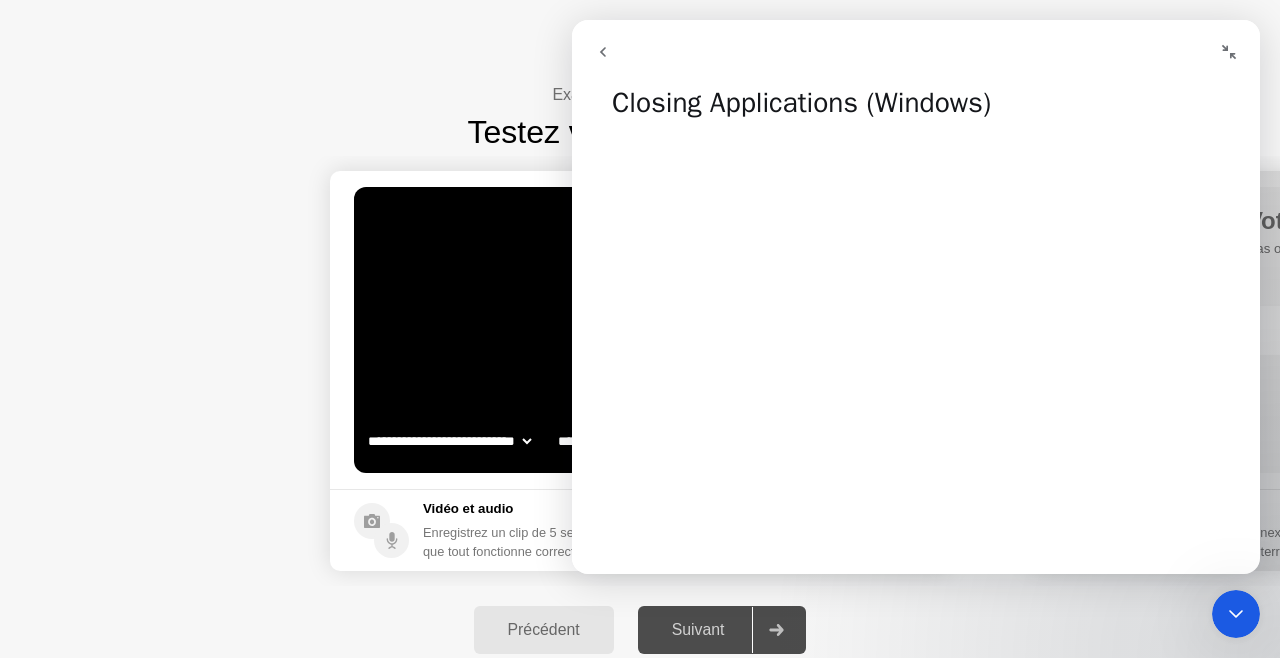 scroll, scrollTop: 0, scrollLeft: 0, axis: both 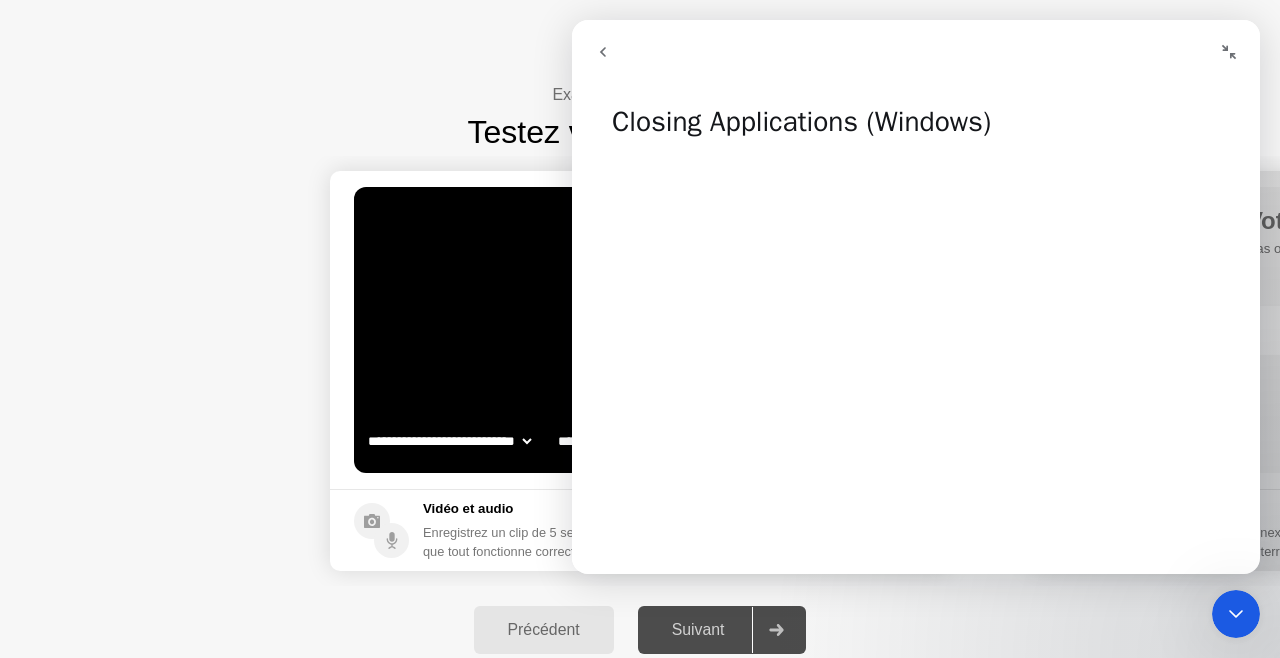 click on "Examen Pré-vol:  Étape 2 Testez votre technologie" 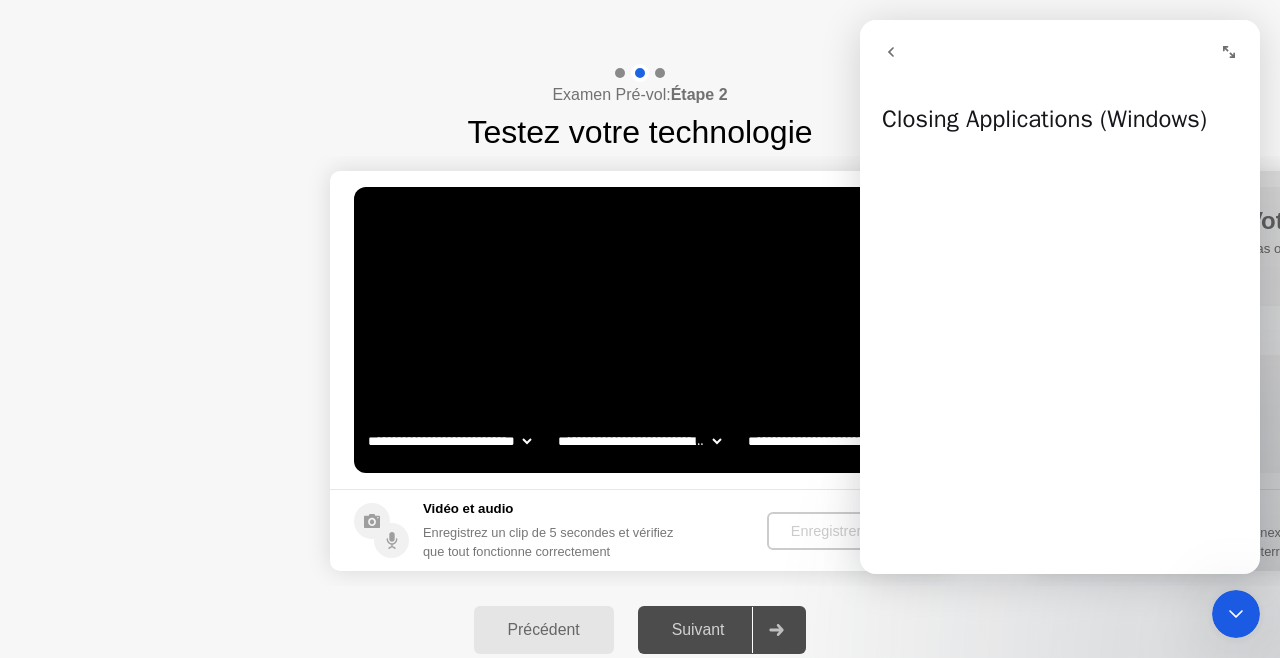 click 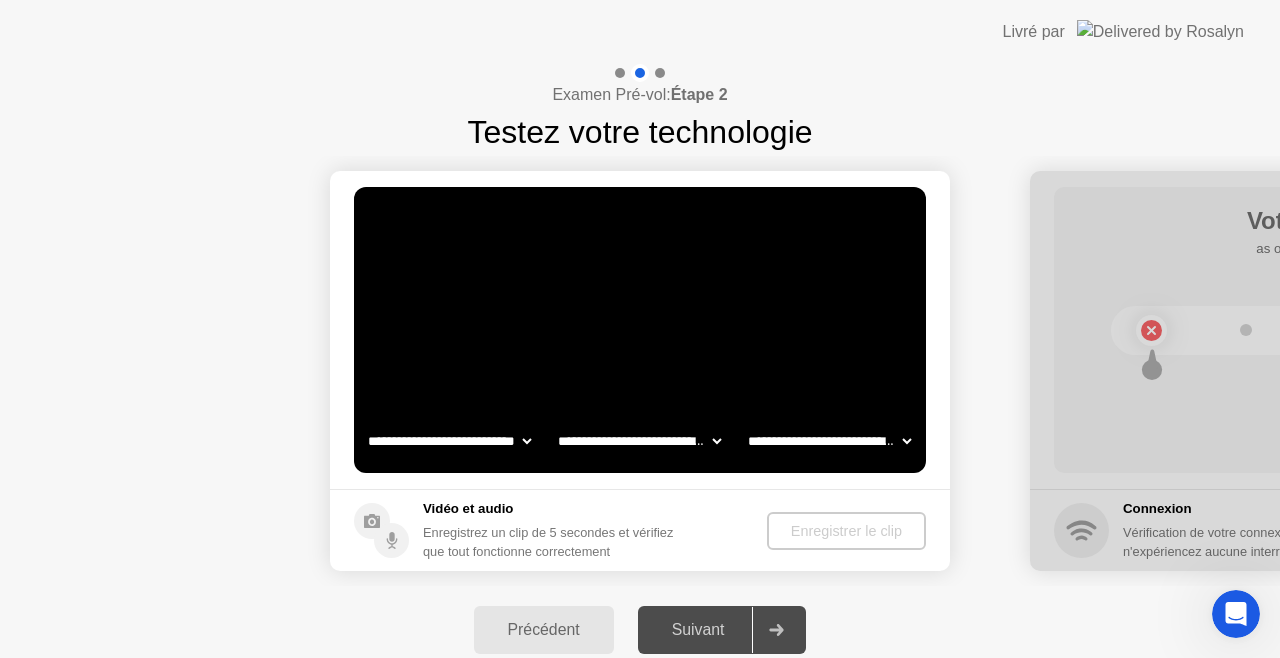 click on "Examen Pré-vol:  Étape 2 Testez votre technologie" 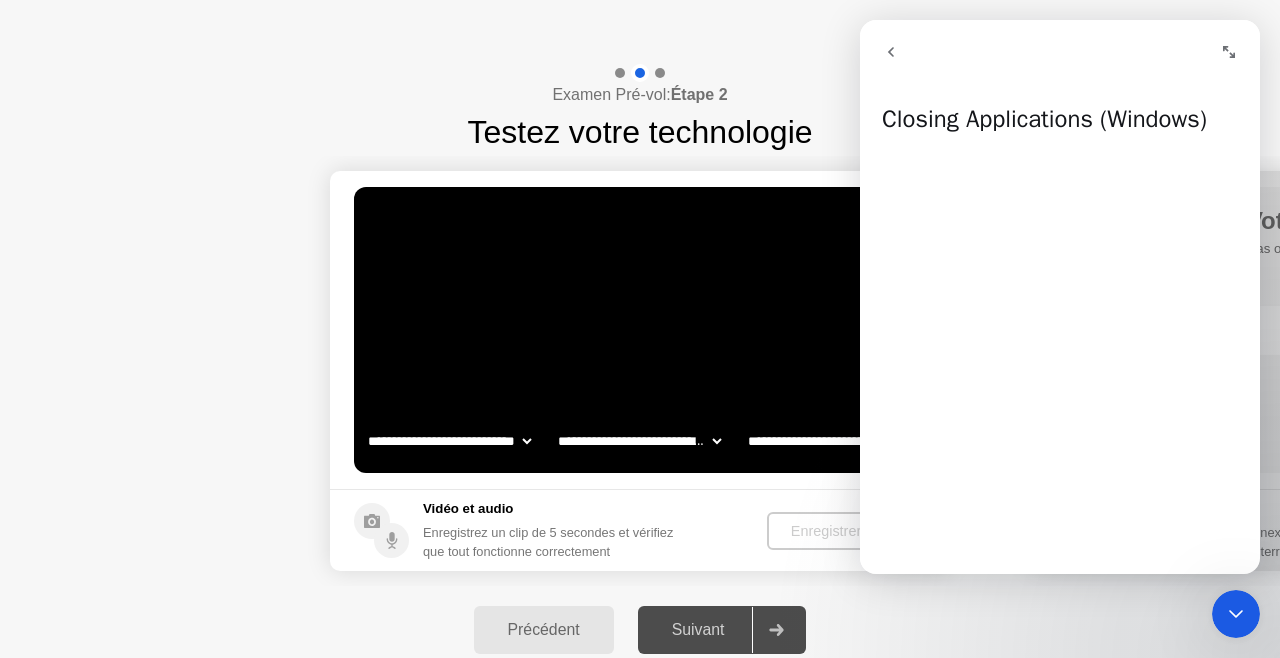 click 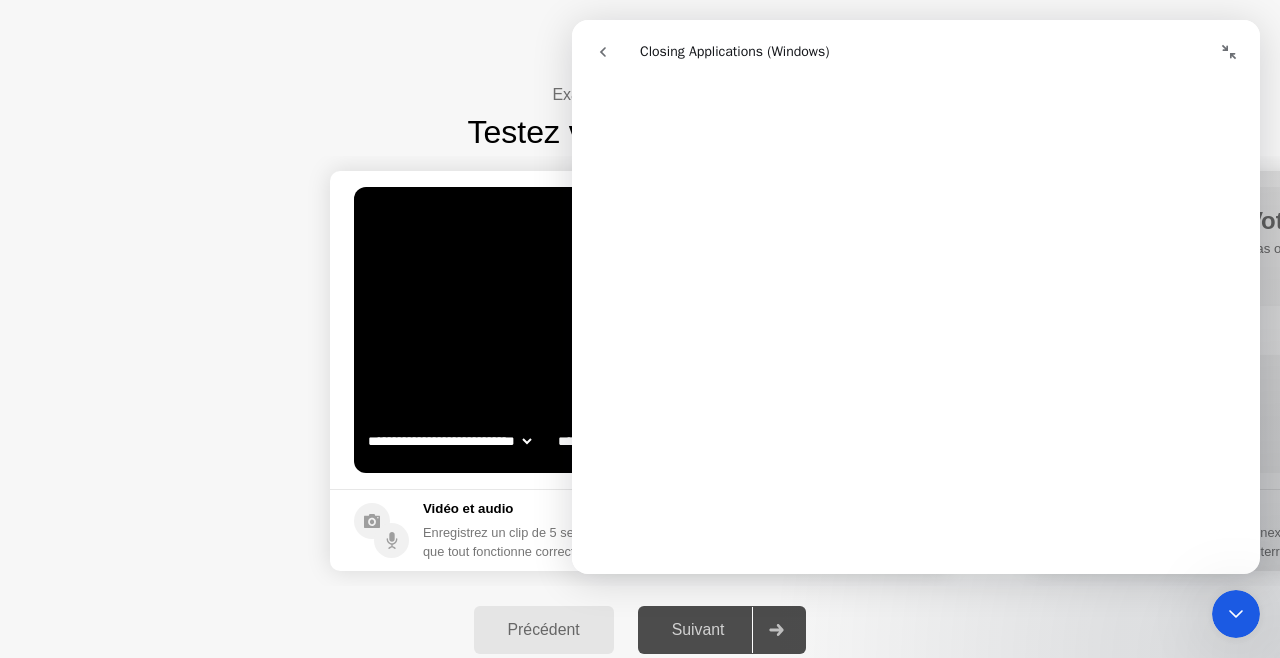 scroll, scrollTop: 1000, scrollLeft: 0, axis: vertical 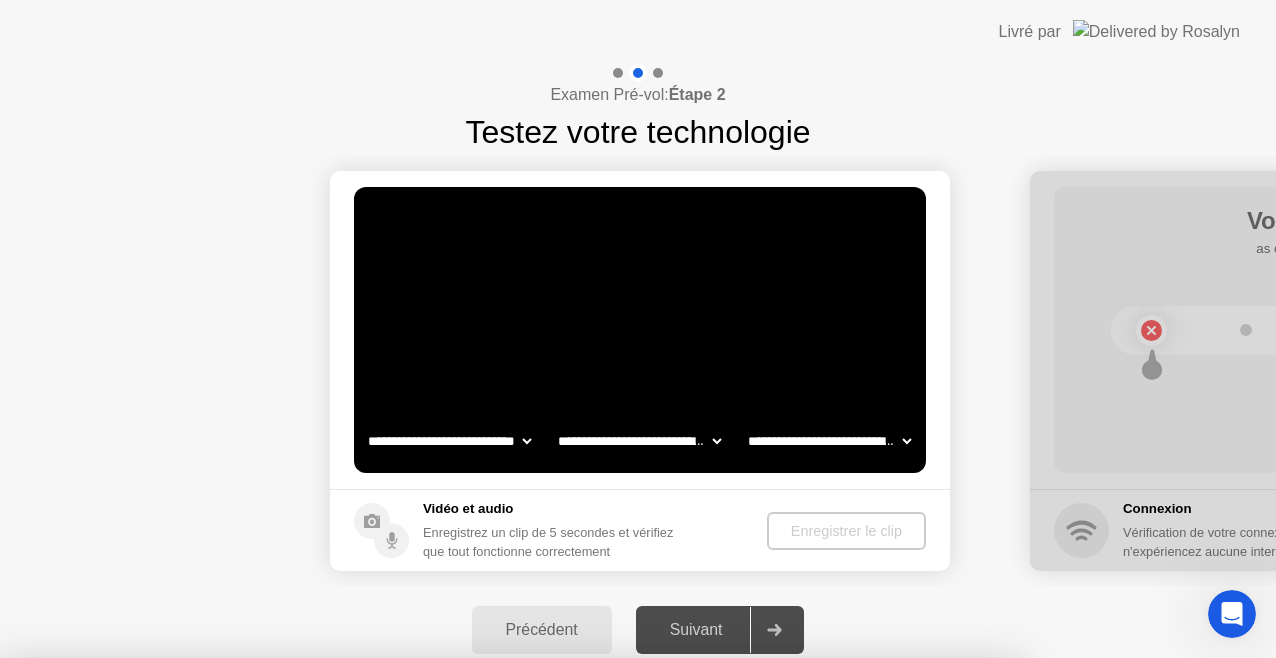 click on "Non" at bounding box center [558, 771] 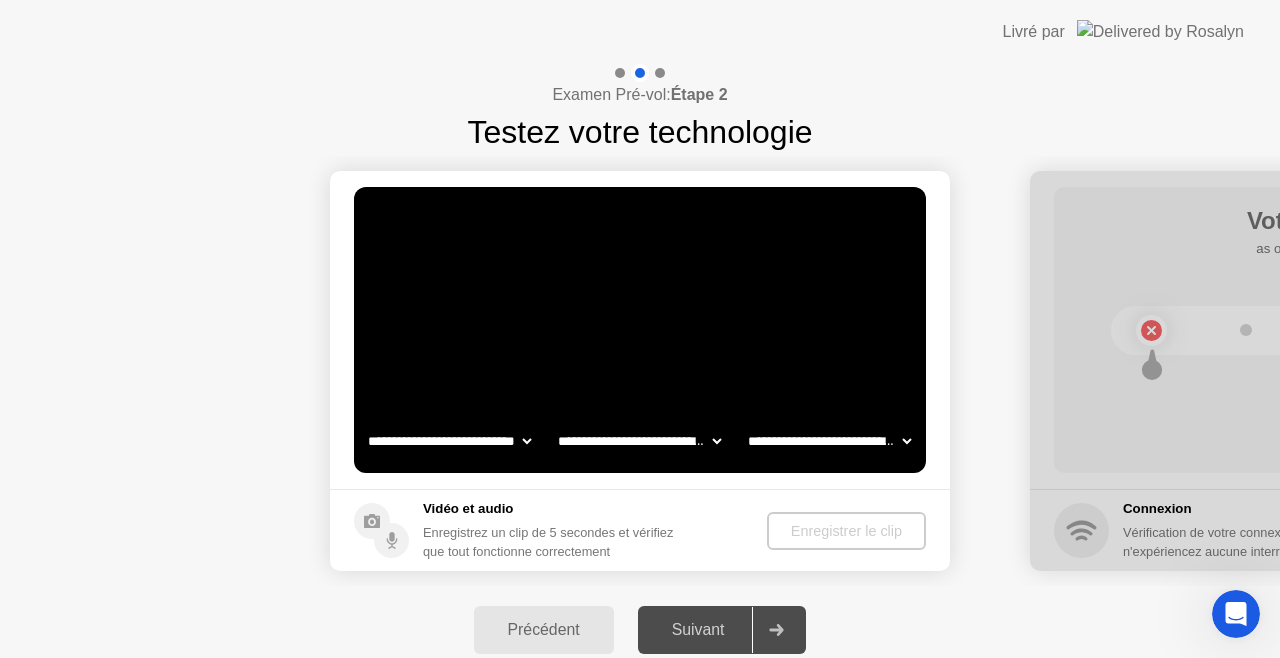 click on "**********" 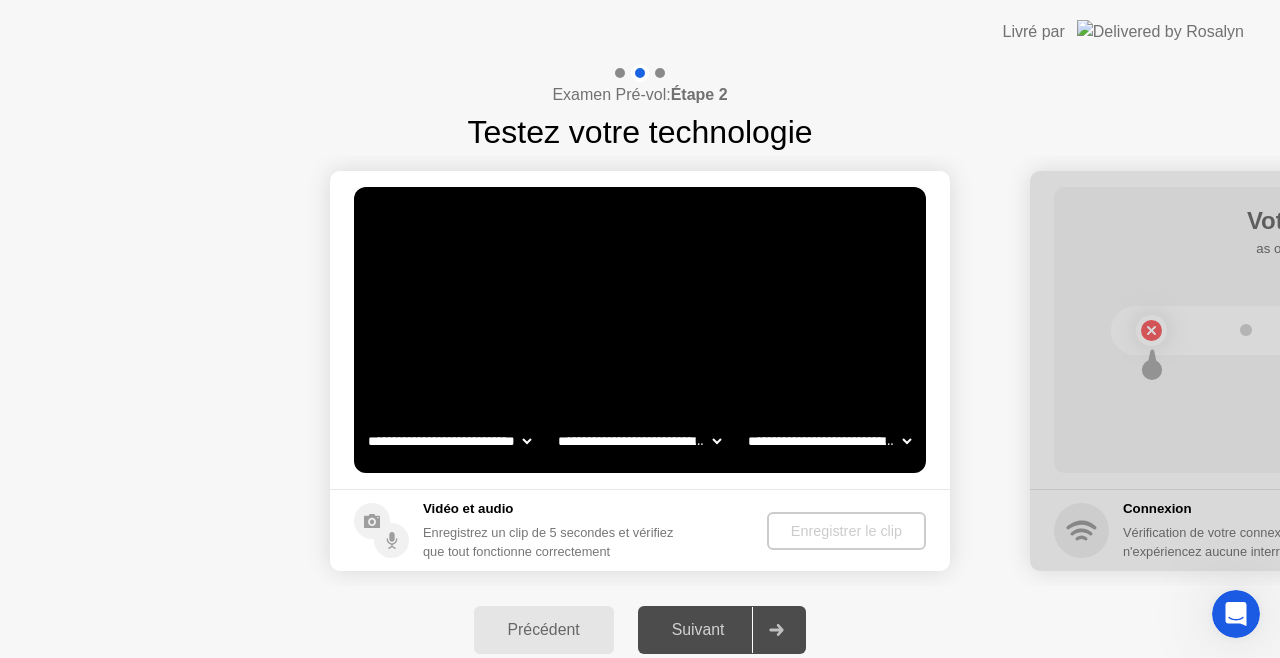 click on "Suivant" 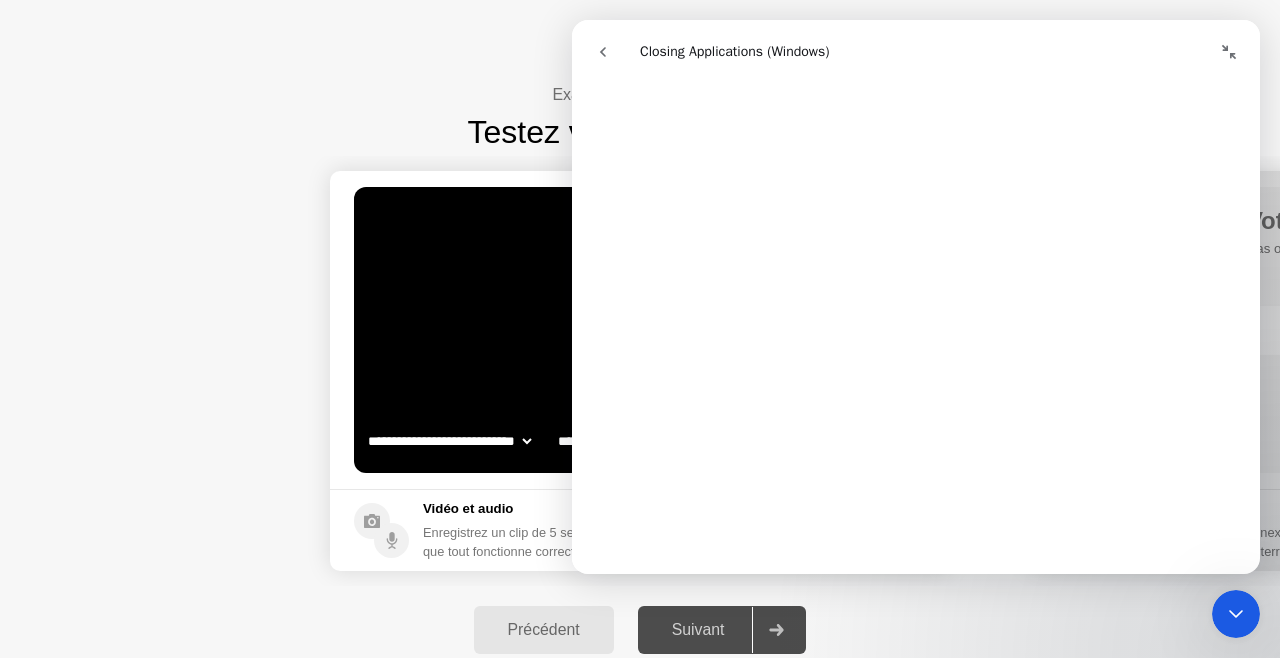 click at bounding box center (1236, 614) 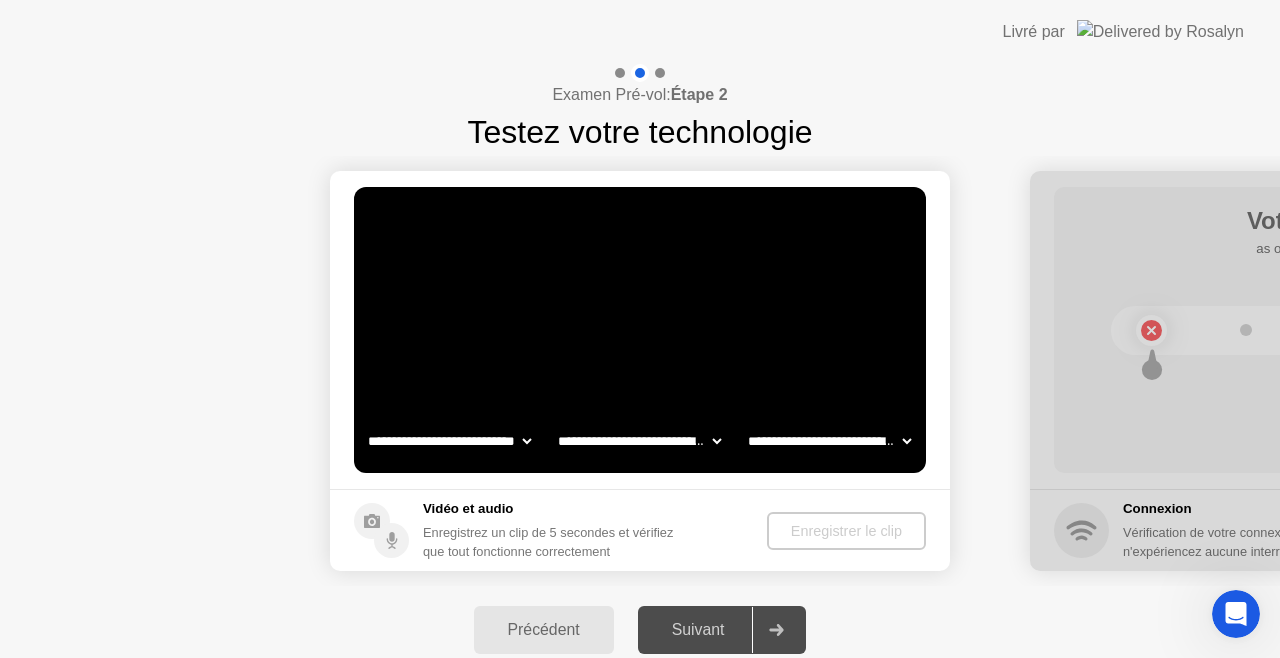 click at bounding box center [1236, 614] 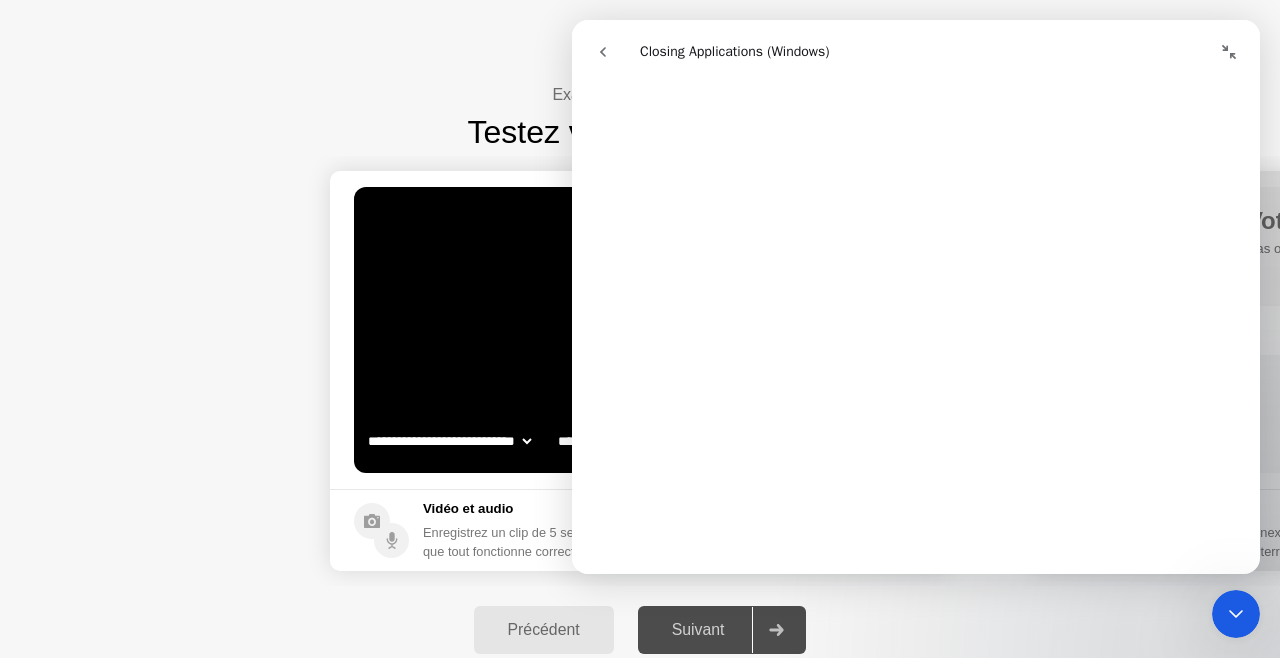 scroll, scrollTop: 900, scrollLeft: 0, axis: vertical 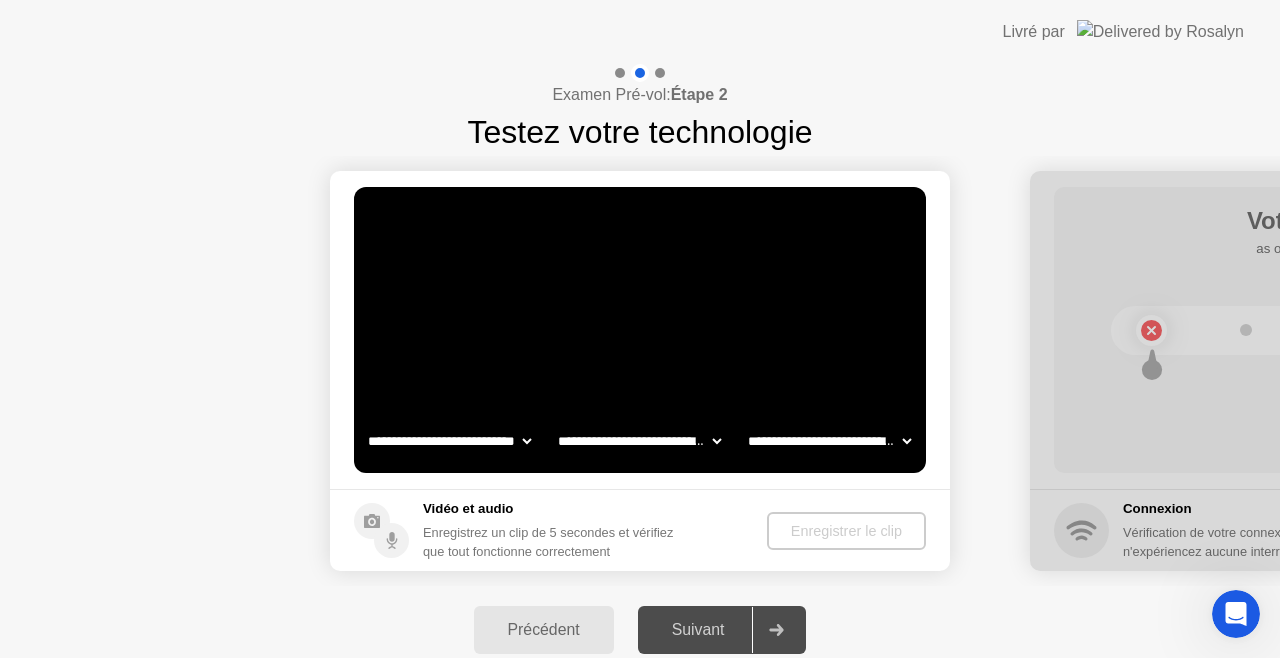 click 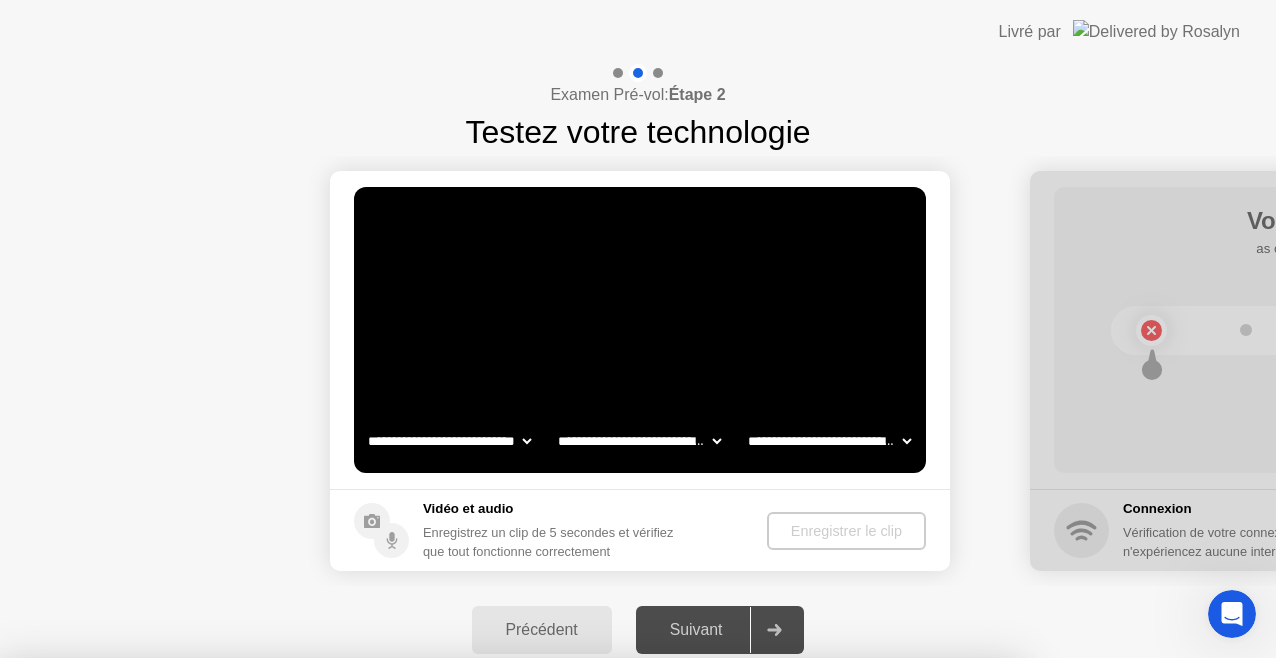 click on "Non" at bounding box center [558, 771] 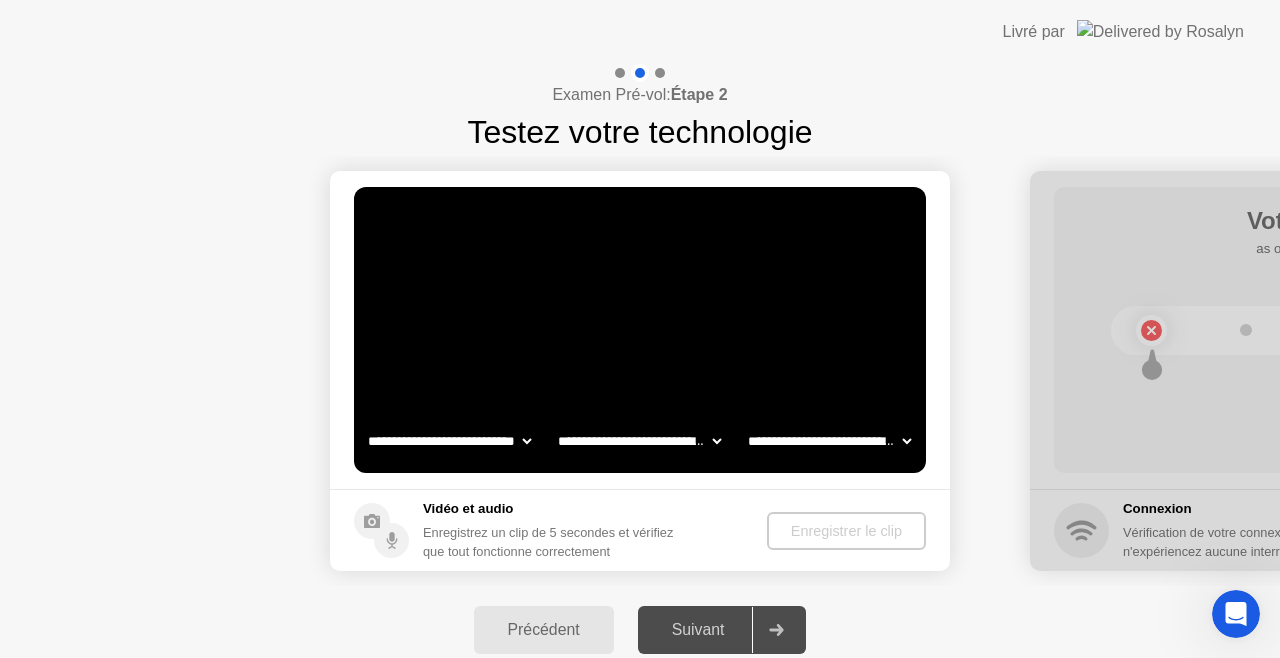 click 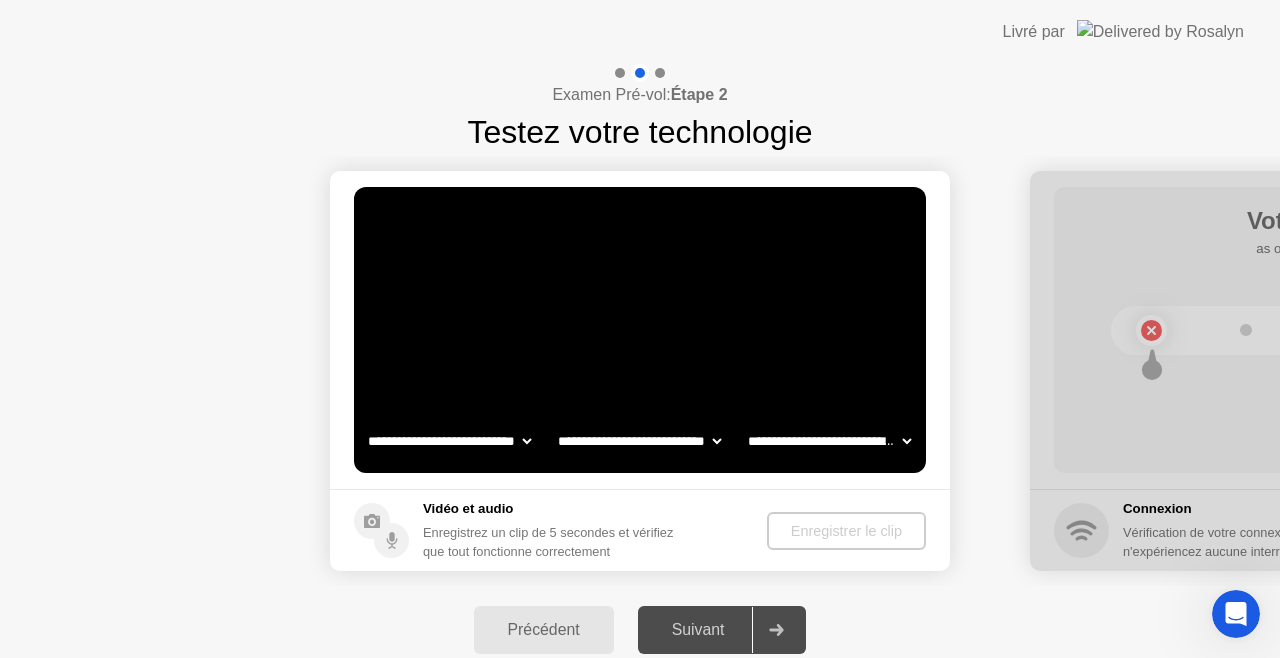 click on "**********" 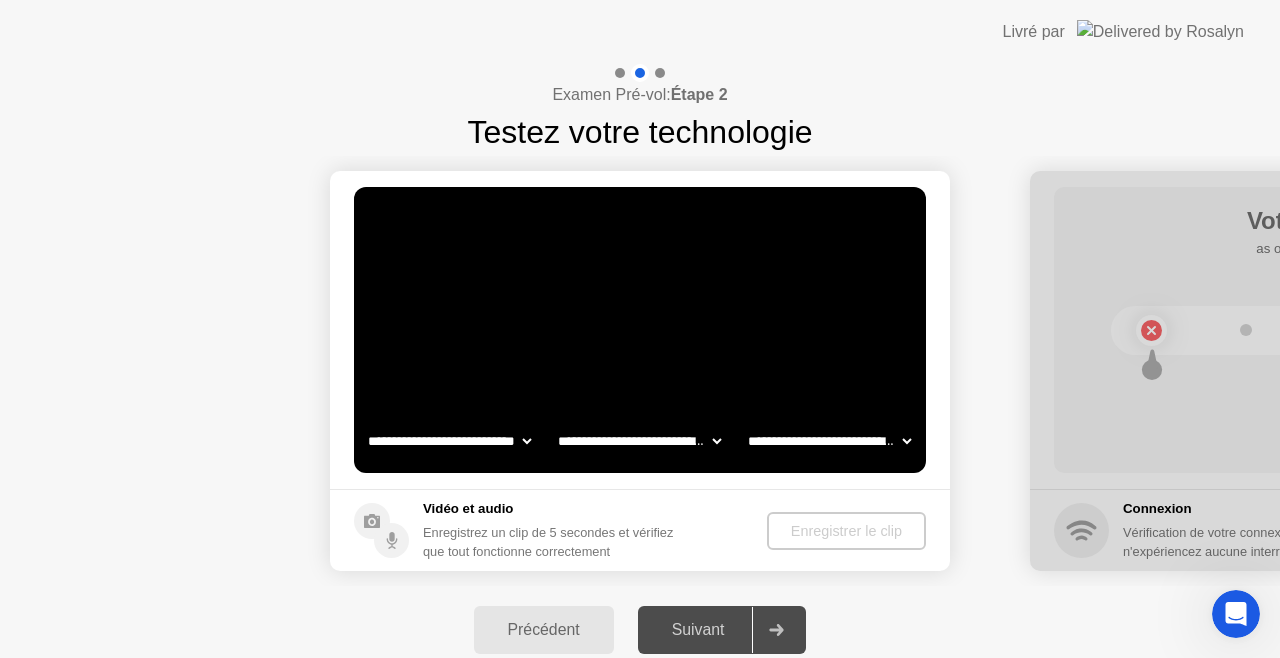 click on "**********" 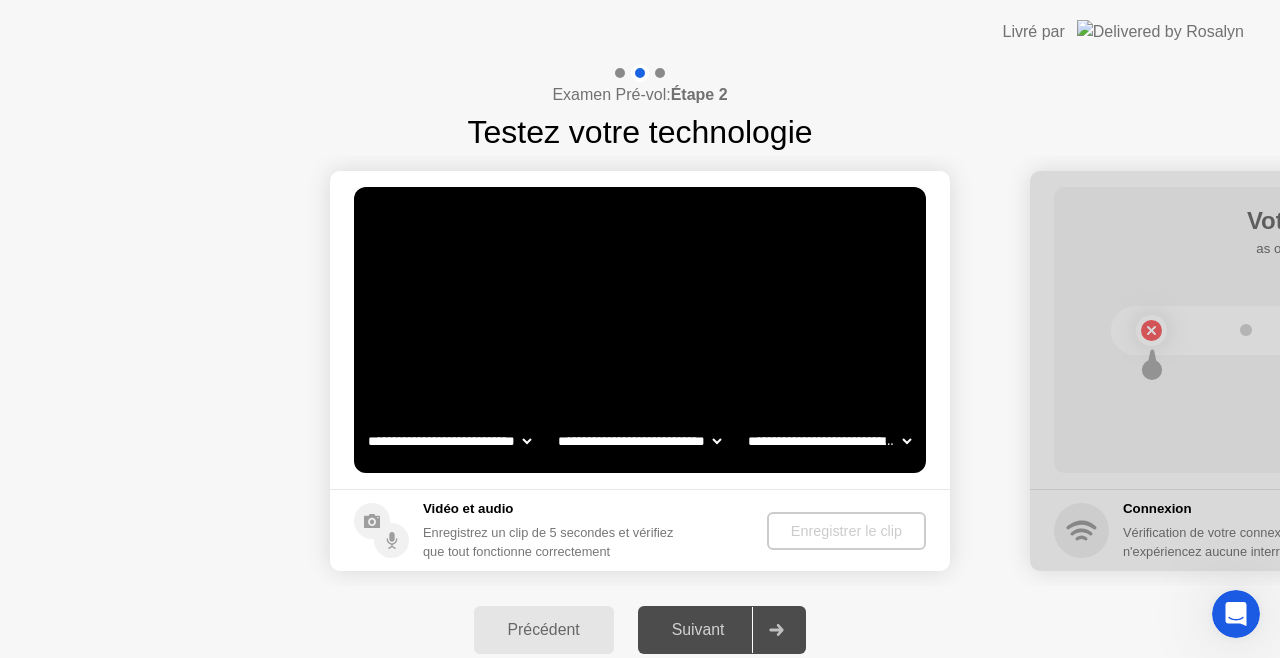 click on "**********" 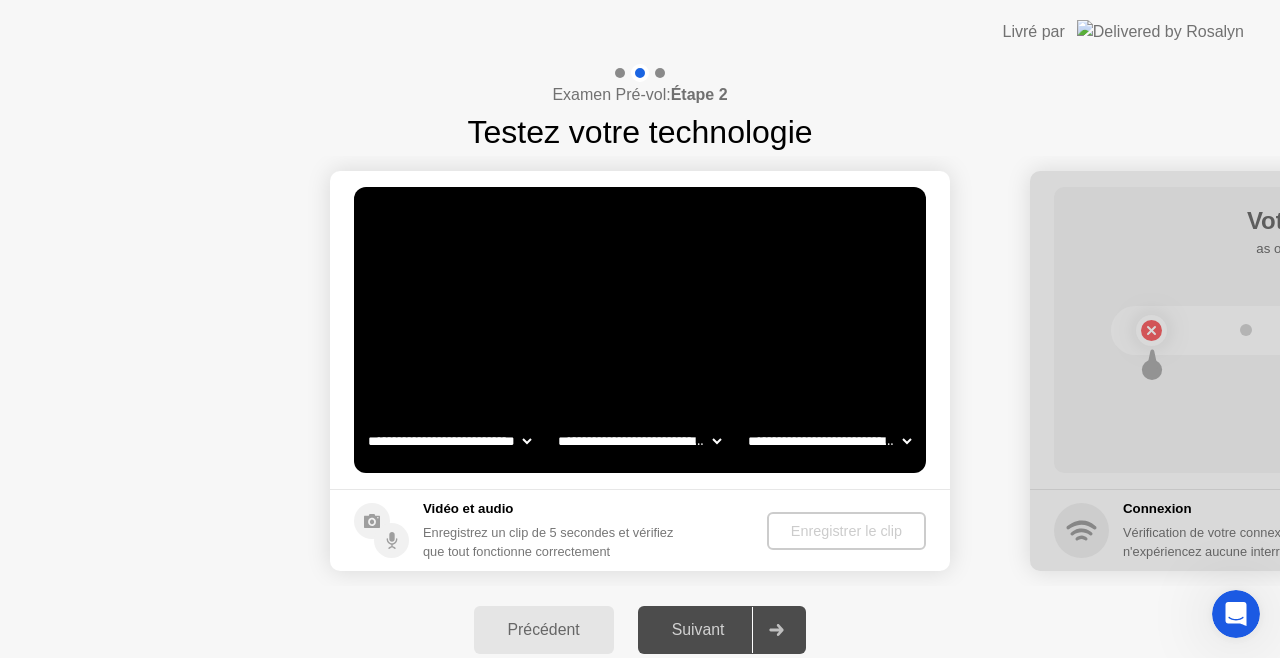 click on "**********" 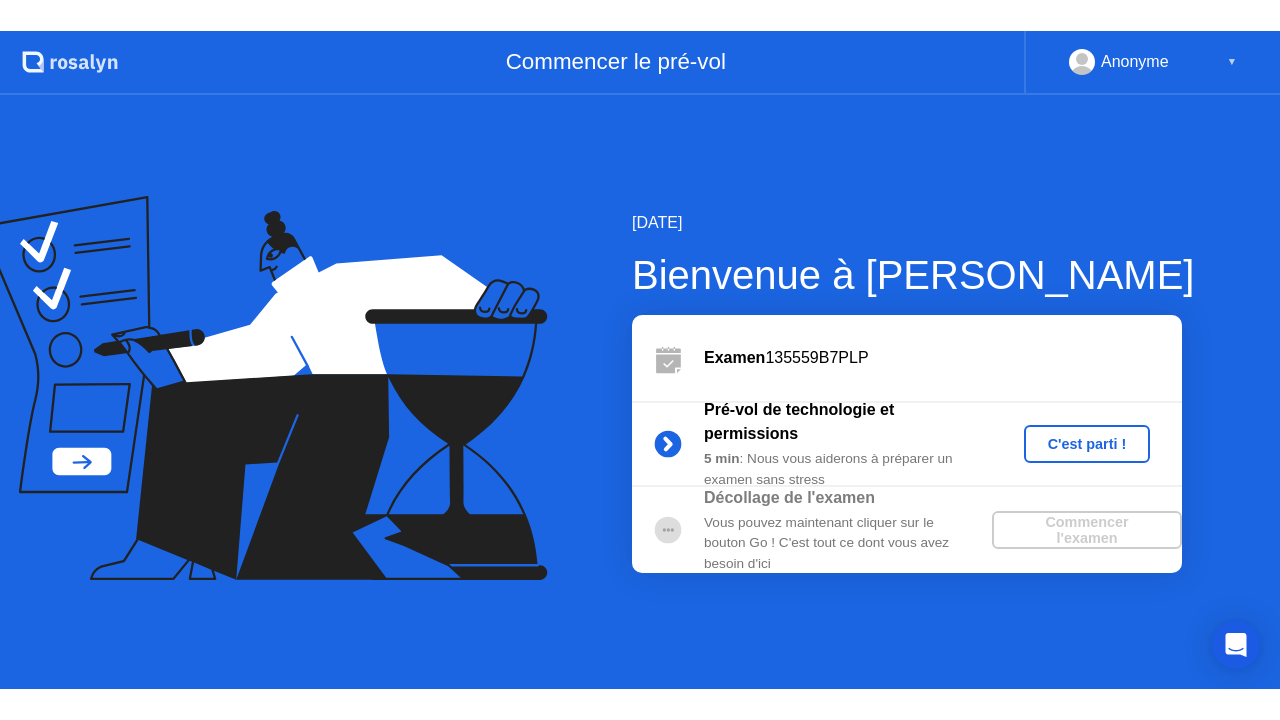 scroll, scrollTop: 0, scrollLeft: 0, axis: both 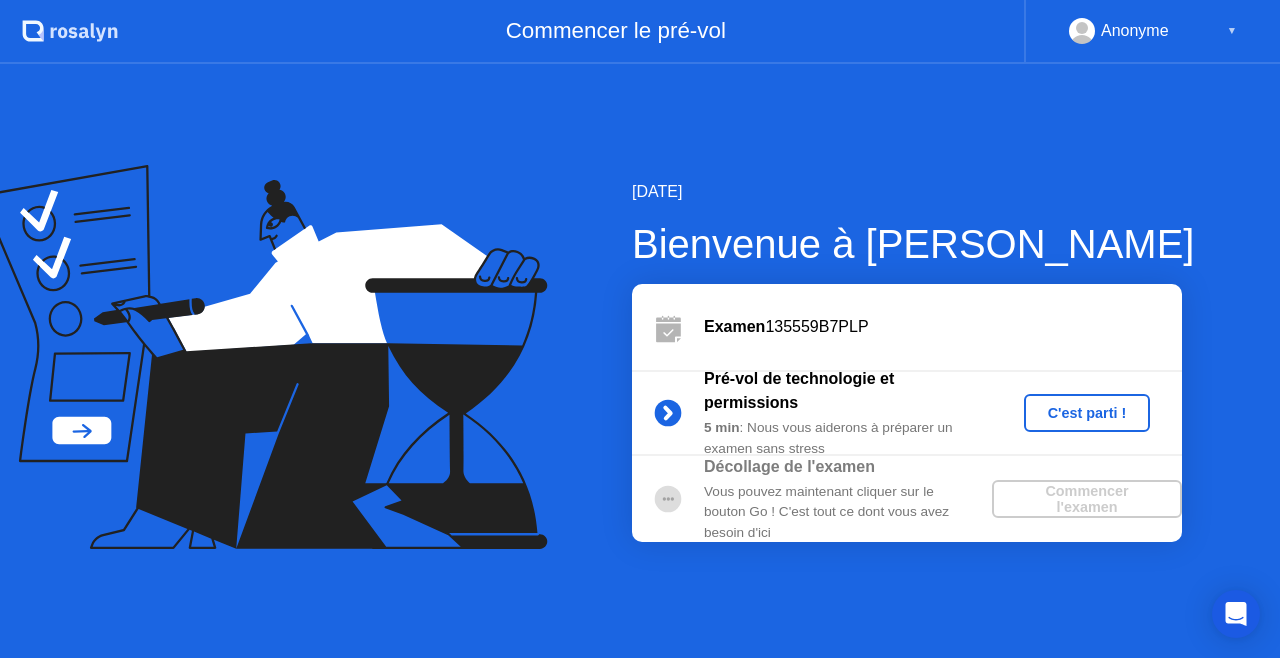click on "C'est parti !" 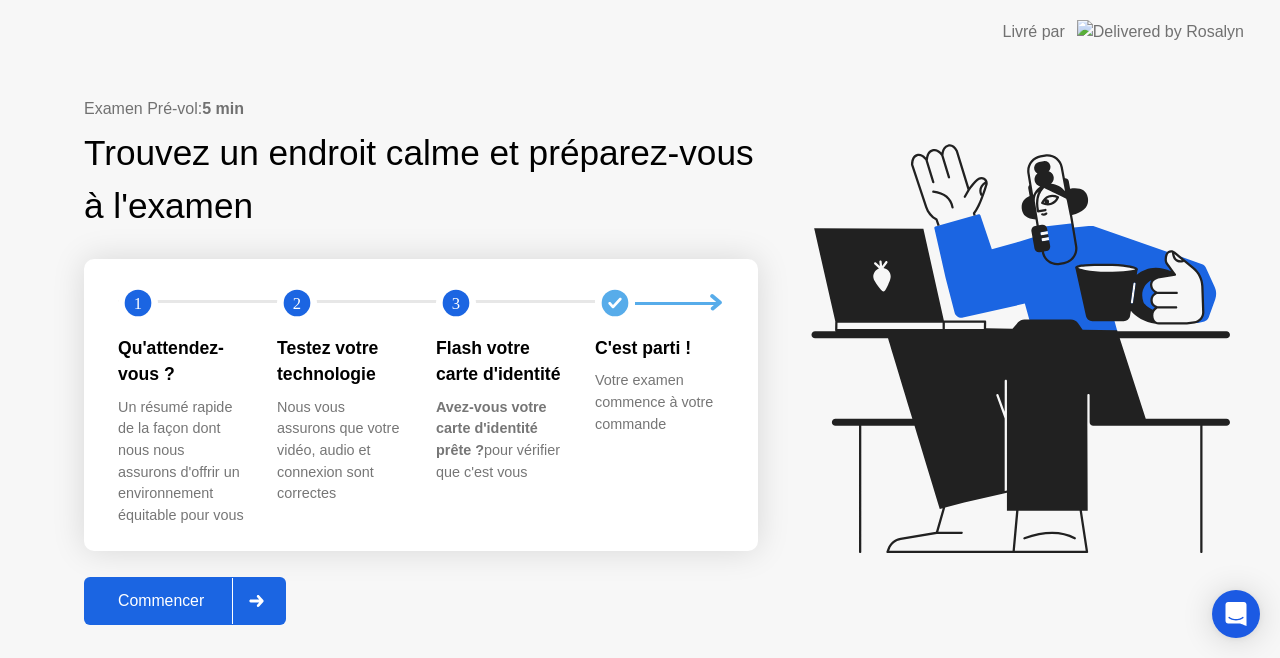 click on "Commencer" 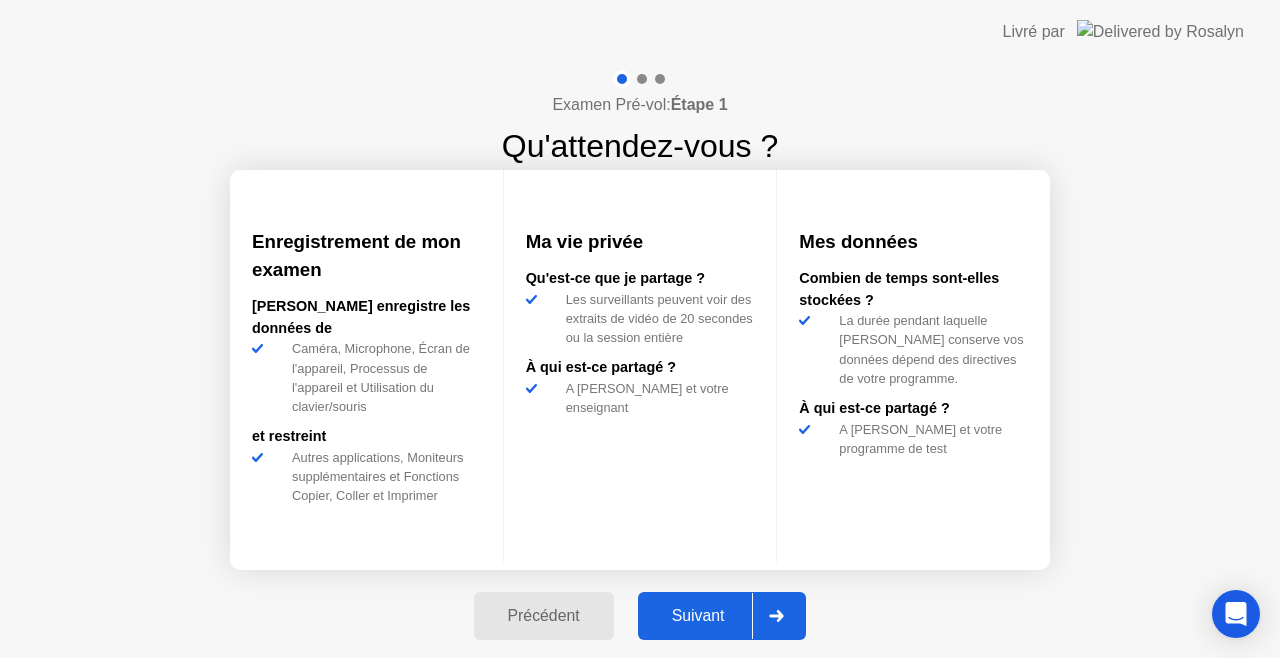 click on "Suivant" 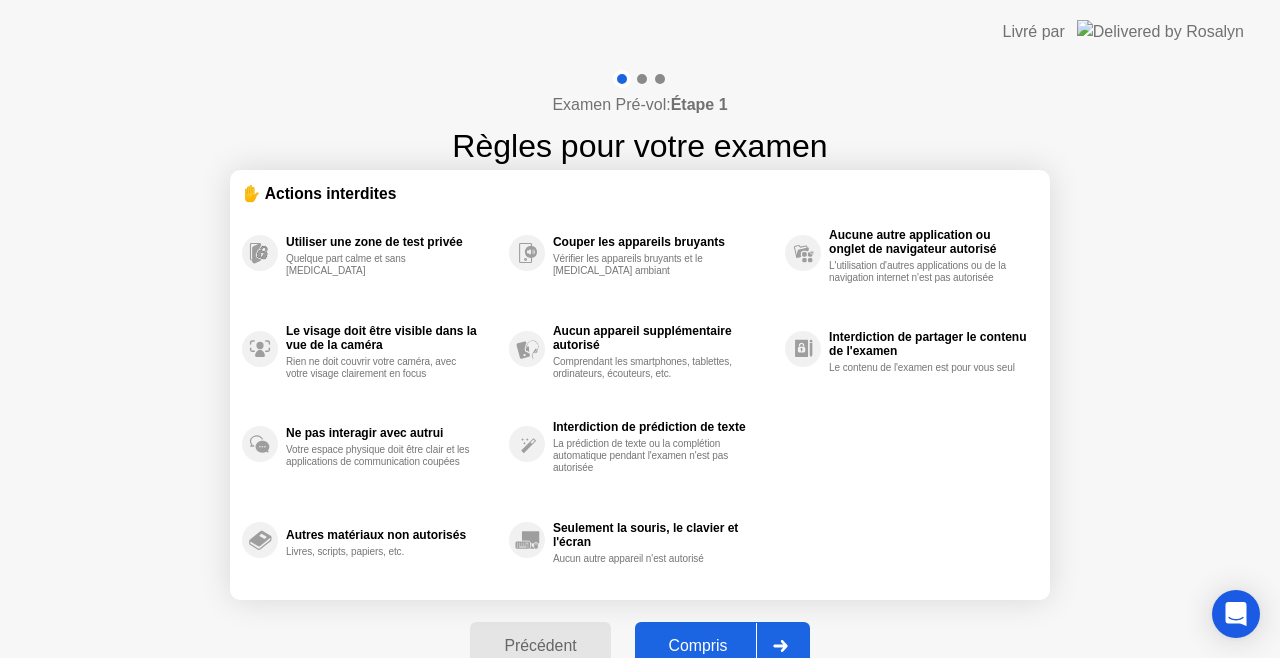 click on "Compris" 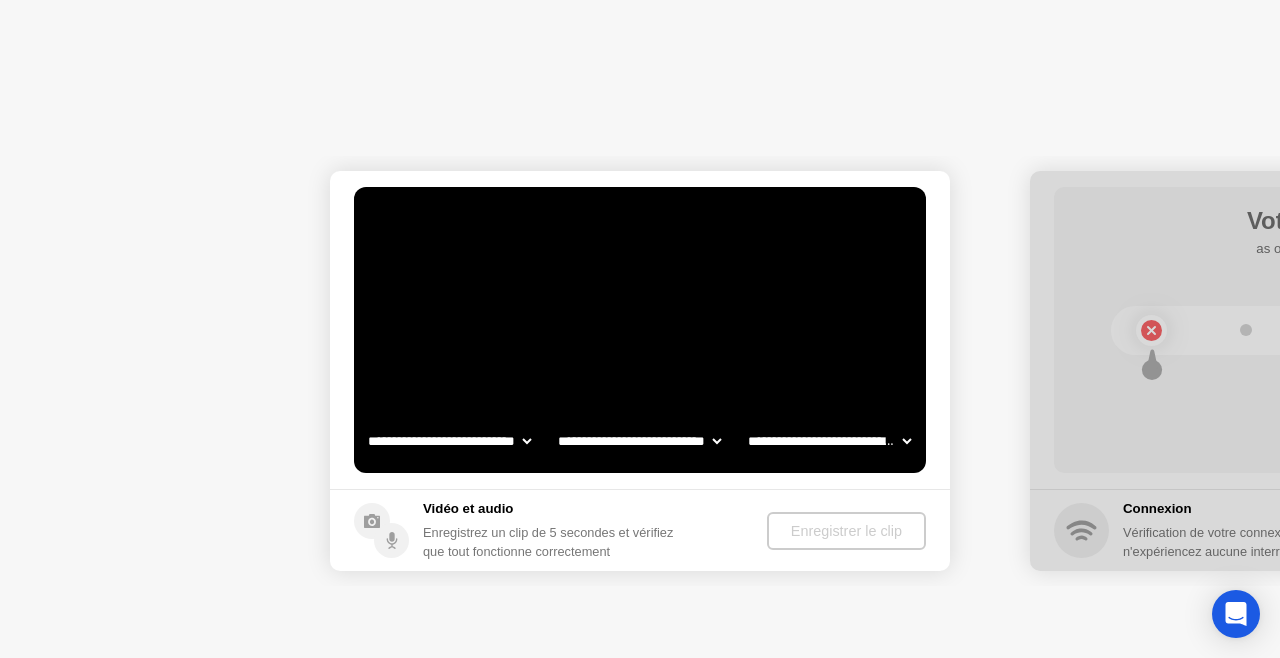 select on "**********" 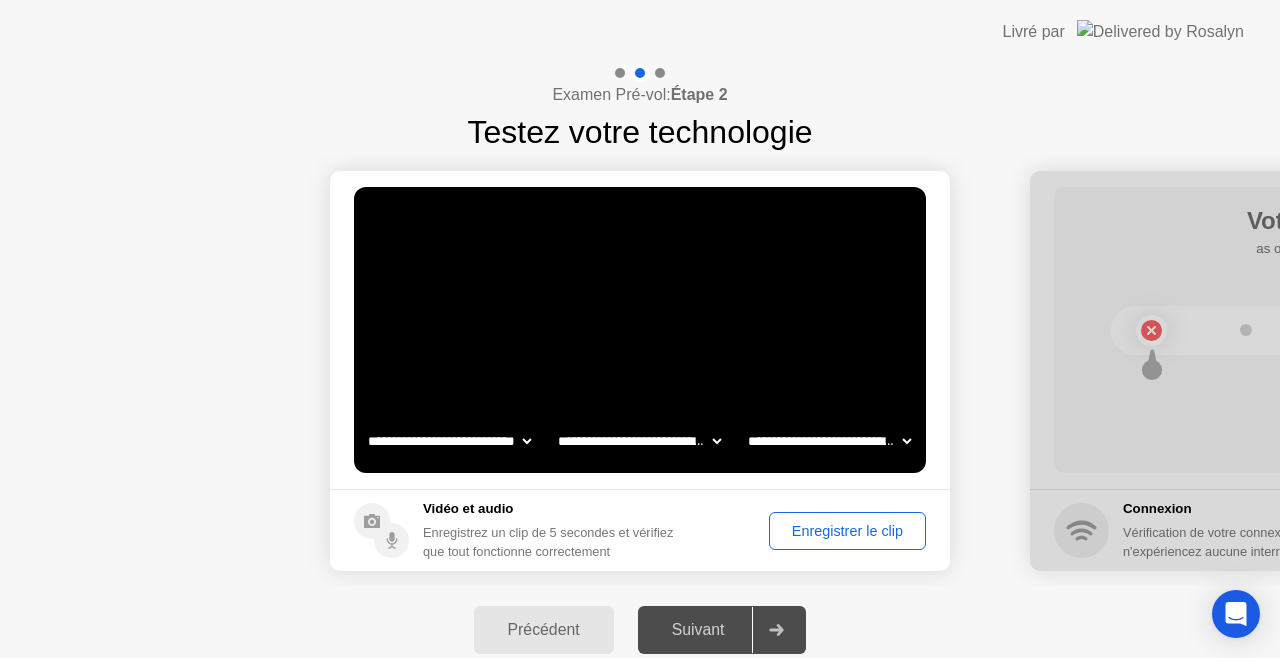 click on "Enregistrer le clip" 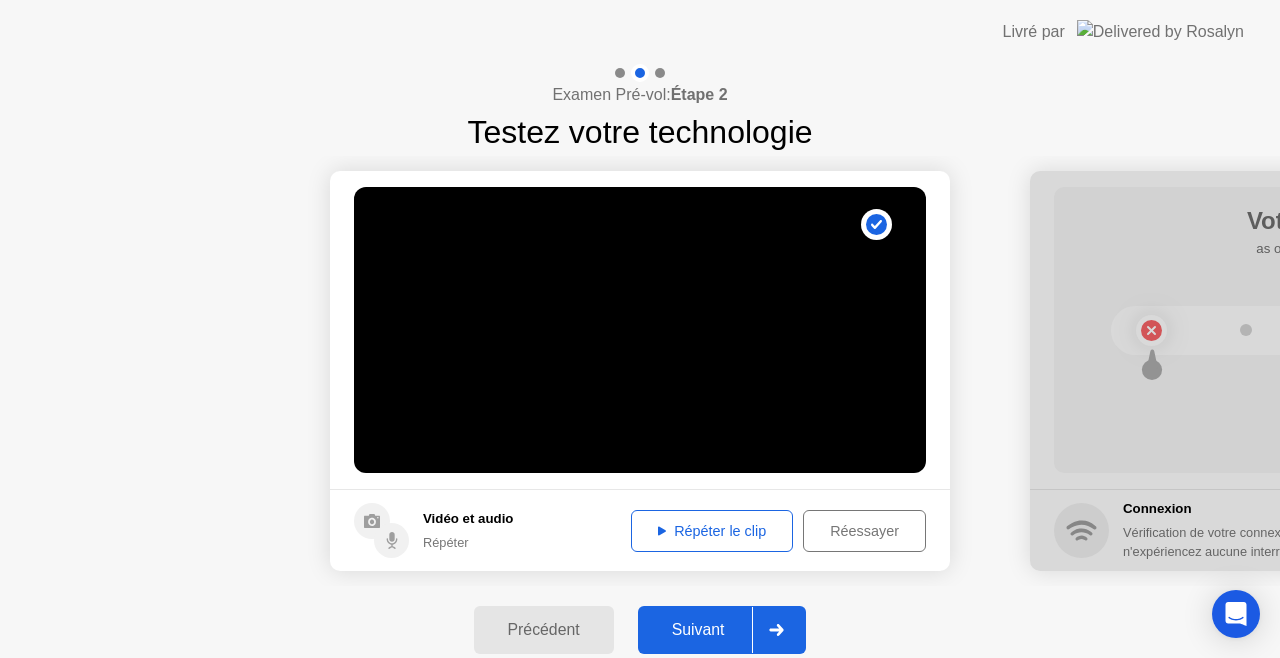 click on "Répéter le clip" 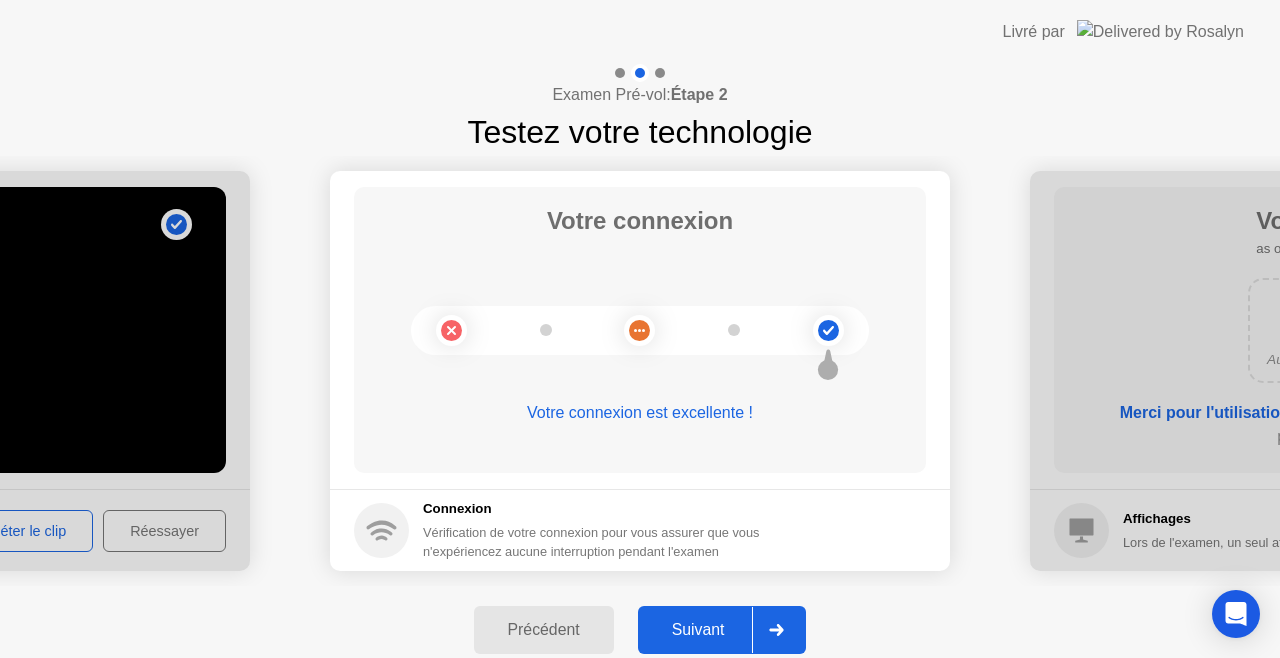 click on "Suivant" 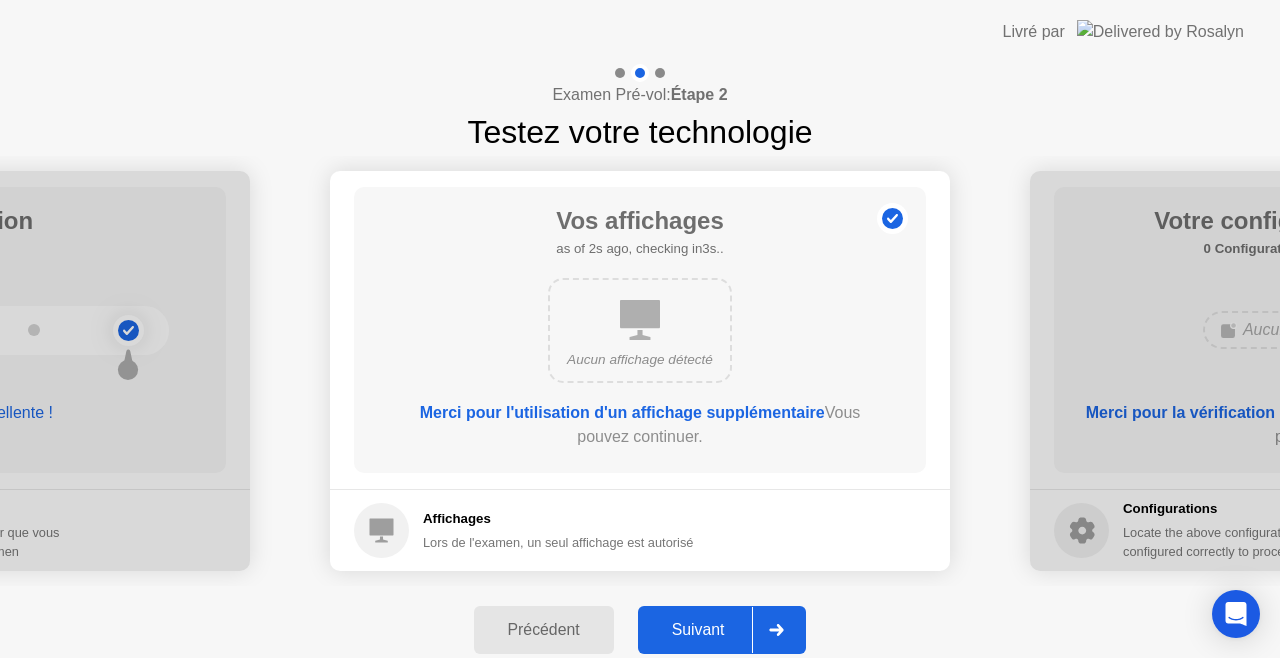click on "Suivant" 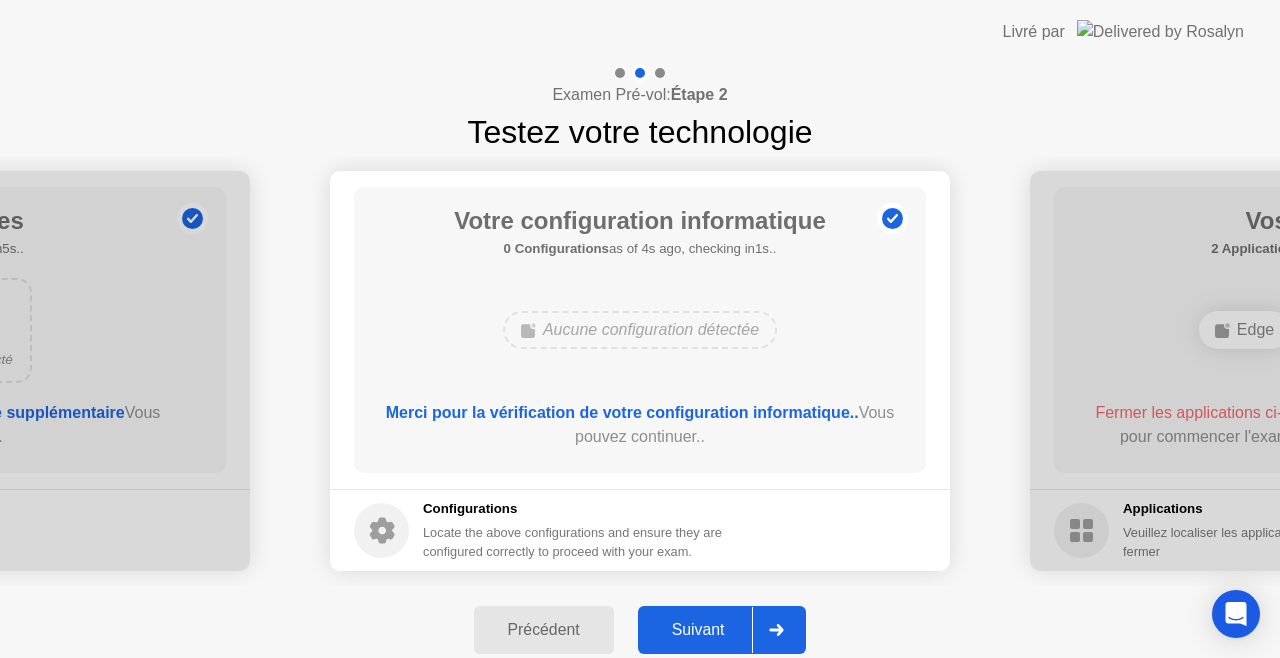 click on "Suivant" 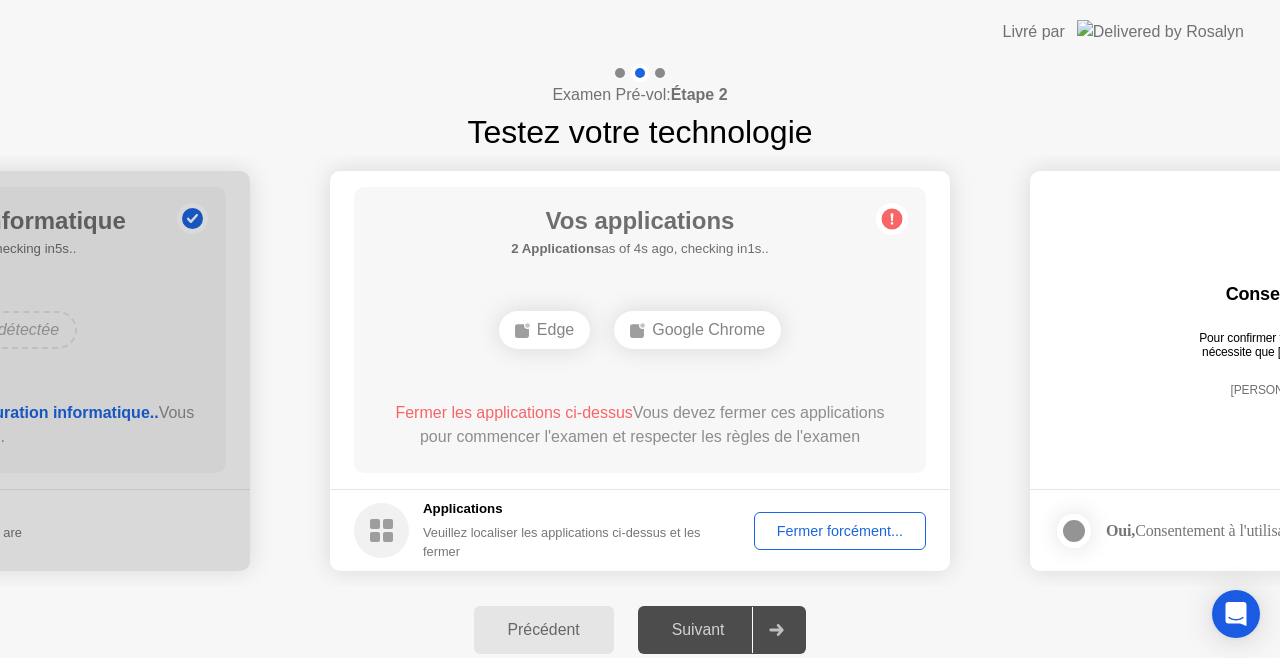 click on "Fermer forcément..." 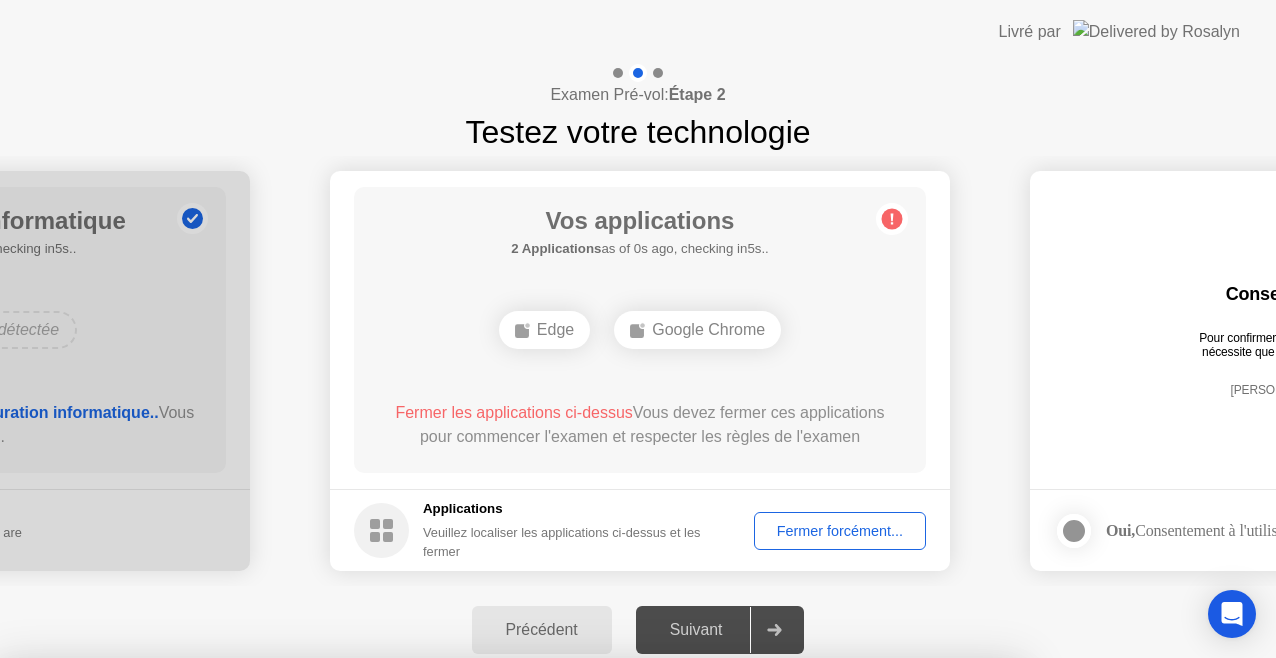 click on "Confirmer" at bounding box center (580, 934) 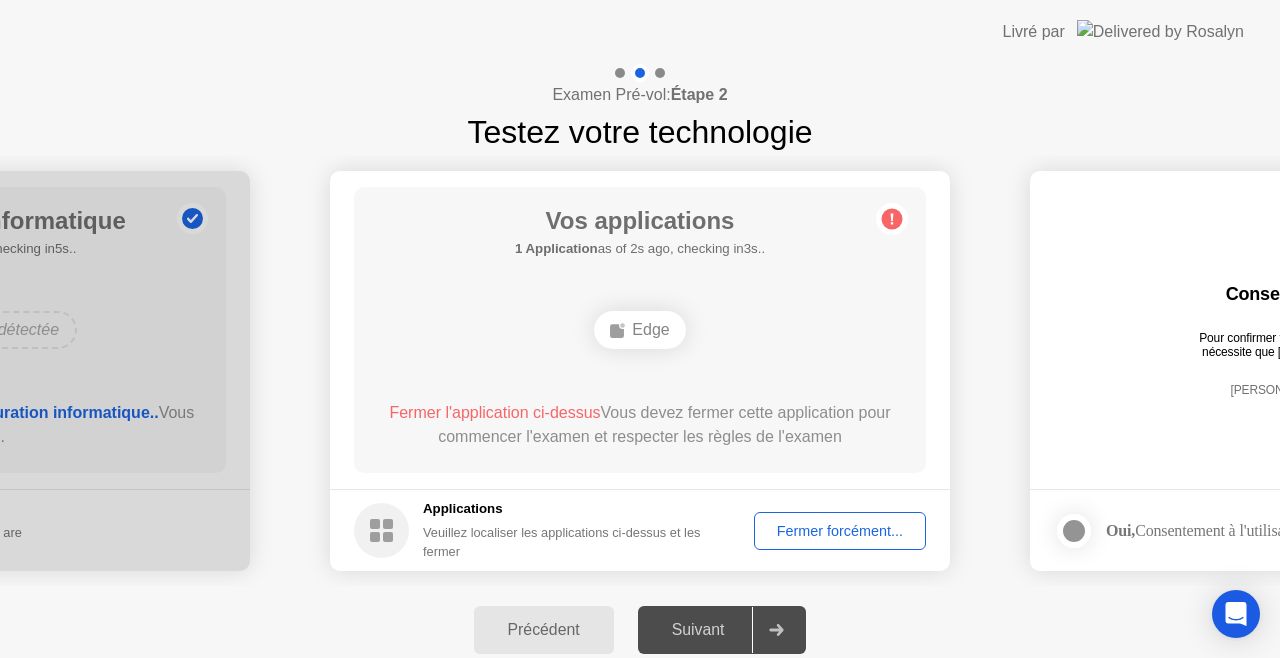 click on "Fermer forcément..." 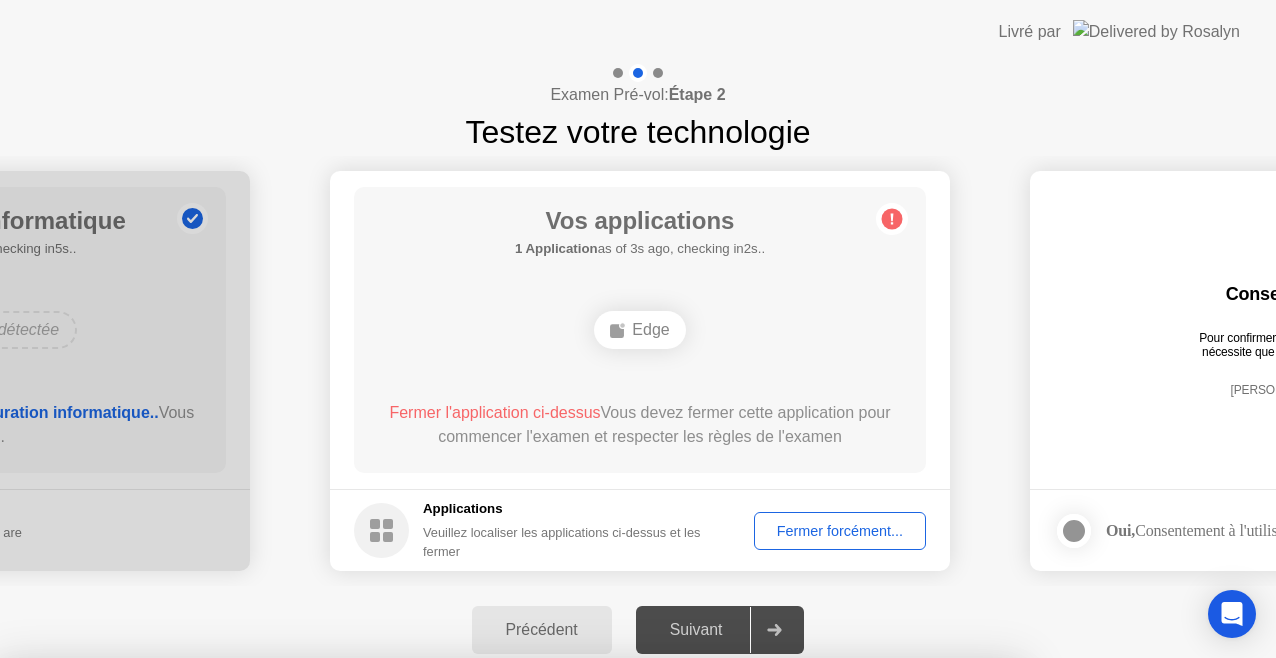 click on "Confirmer" at bounding box center [580, 934] 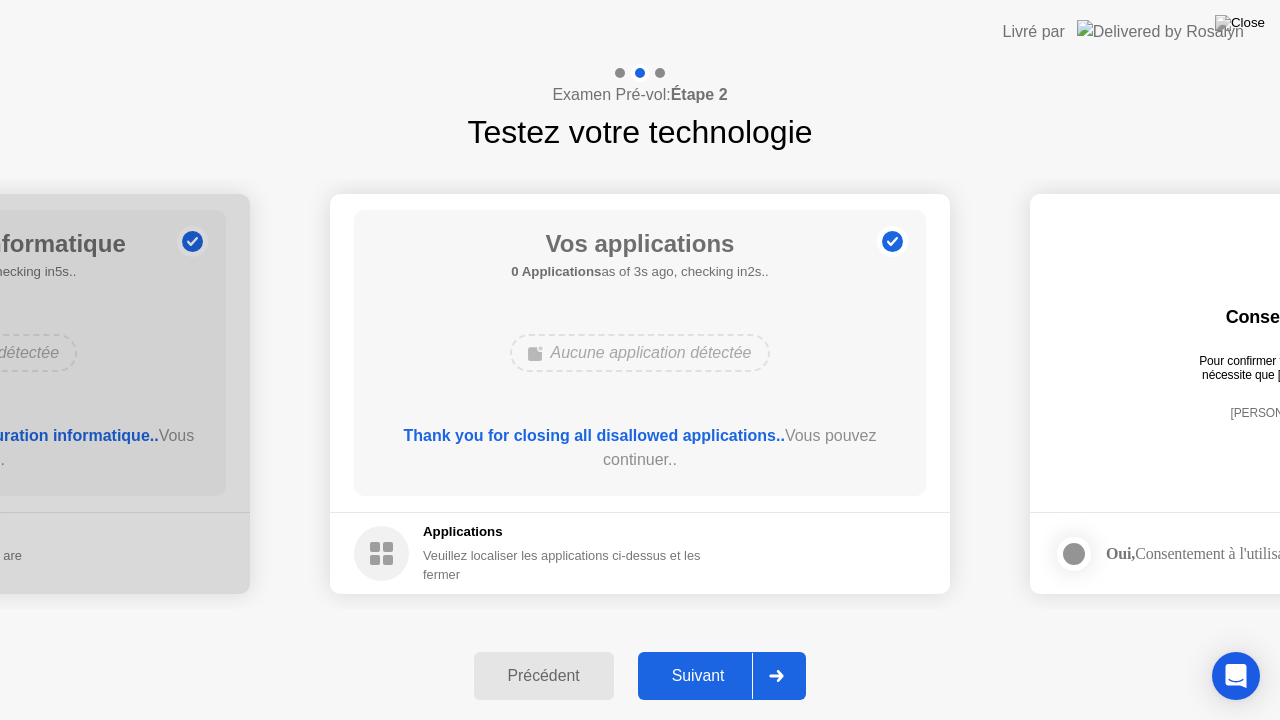 click on "Suivant" 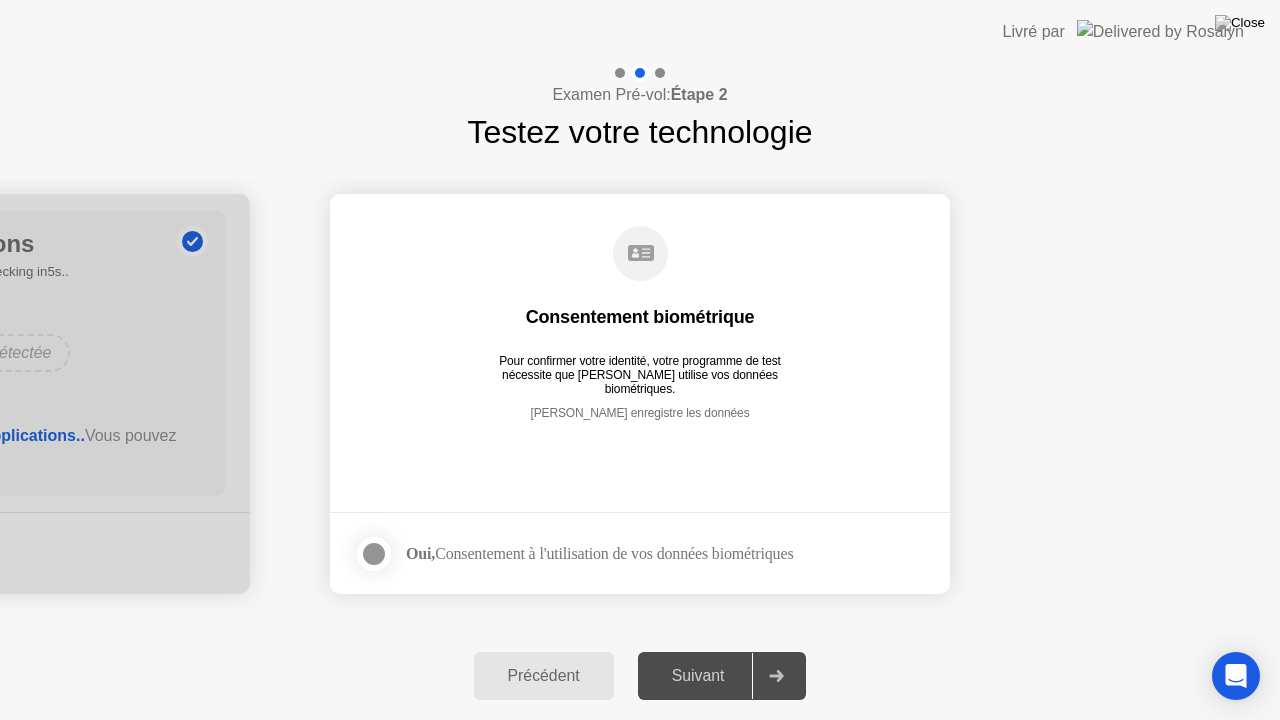 click 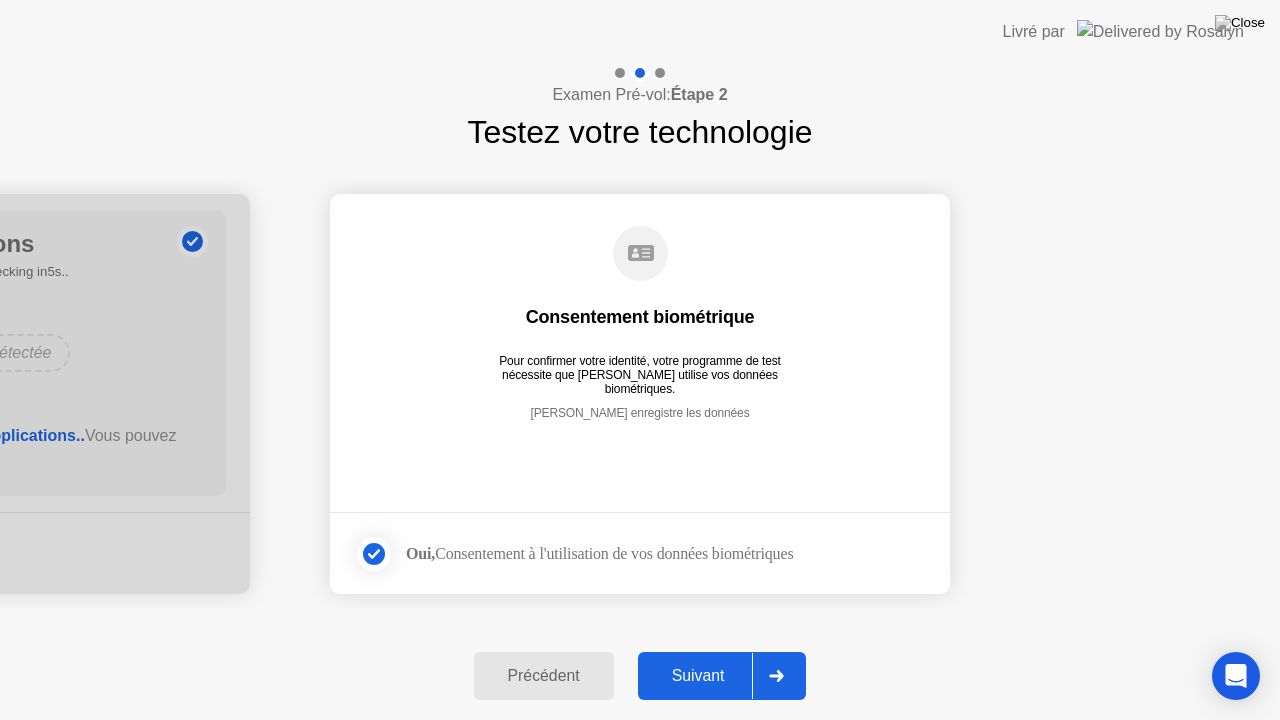 click on "Suivant" 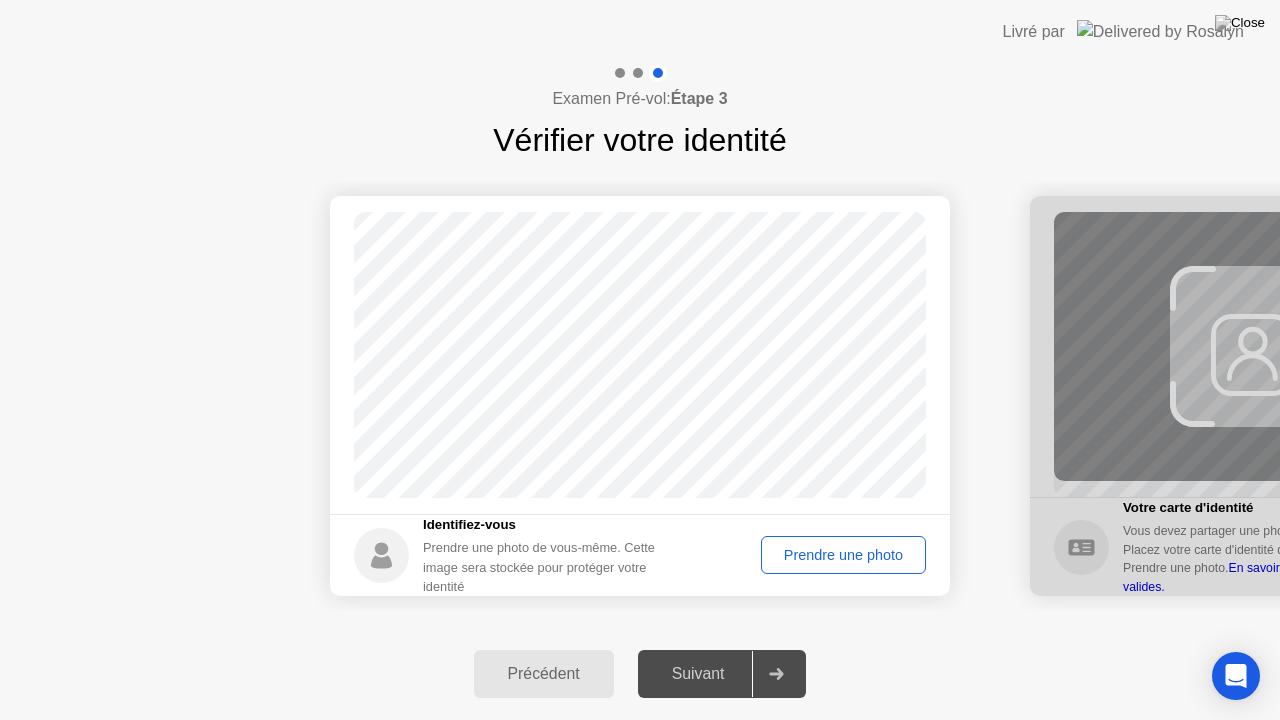 click on "Prendre une photo" 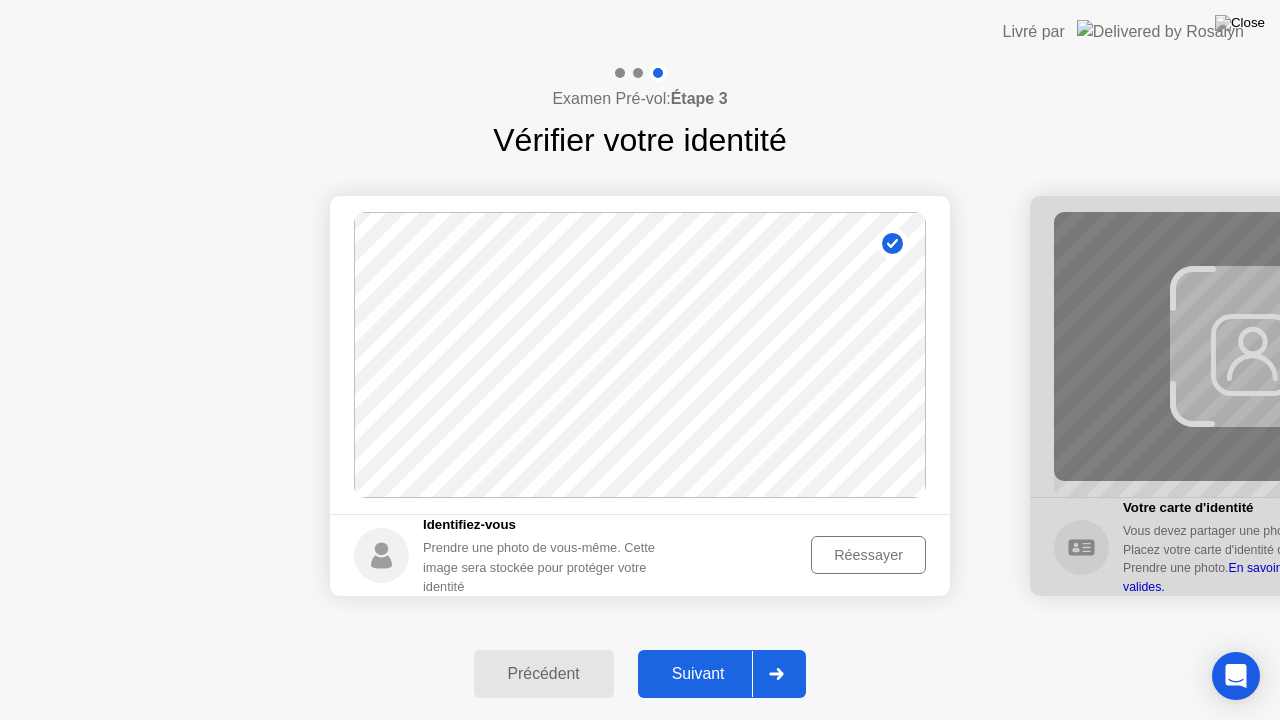 click on "Suivant" 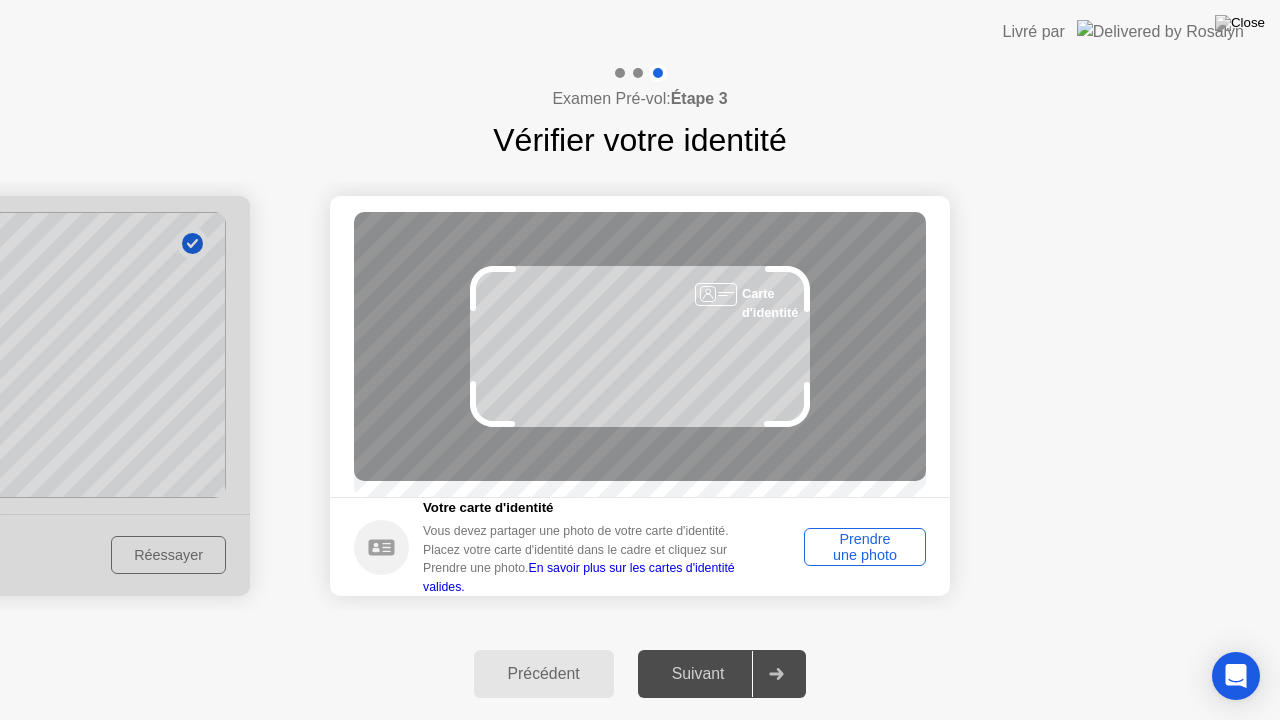 click on "Prendre une photo" 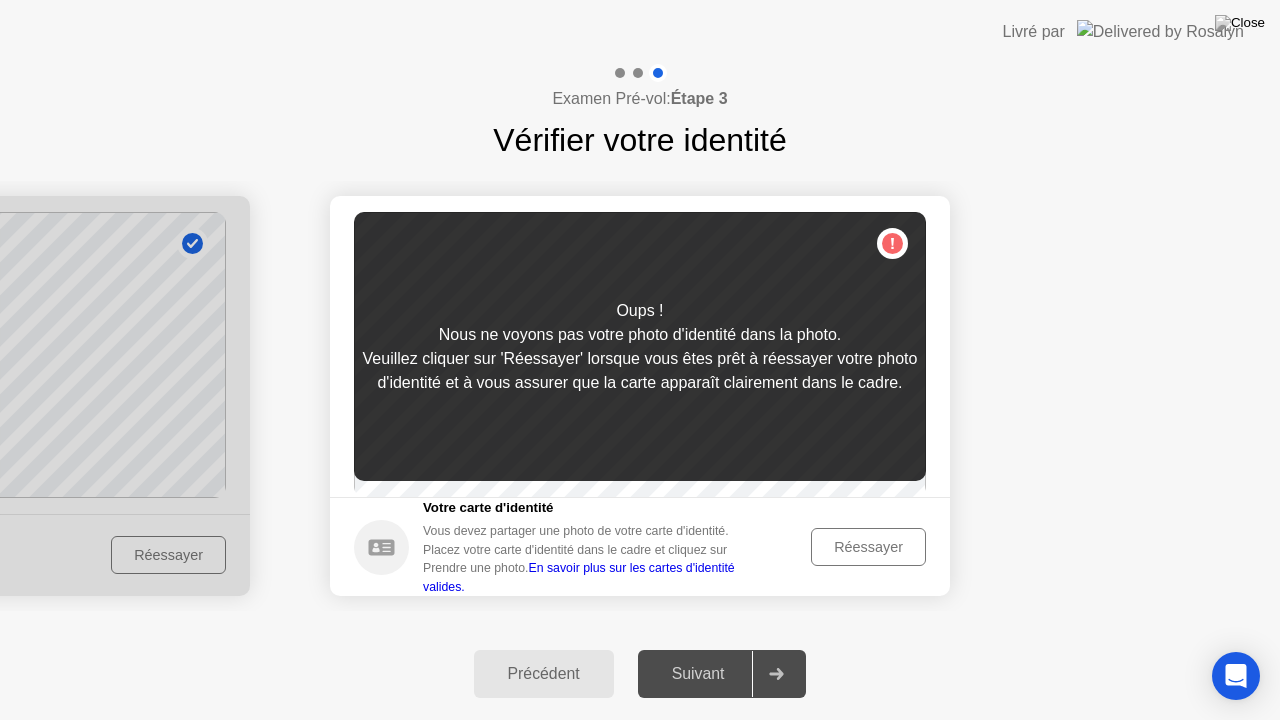 click on "Réessayer" 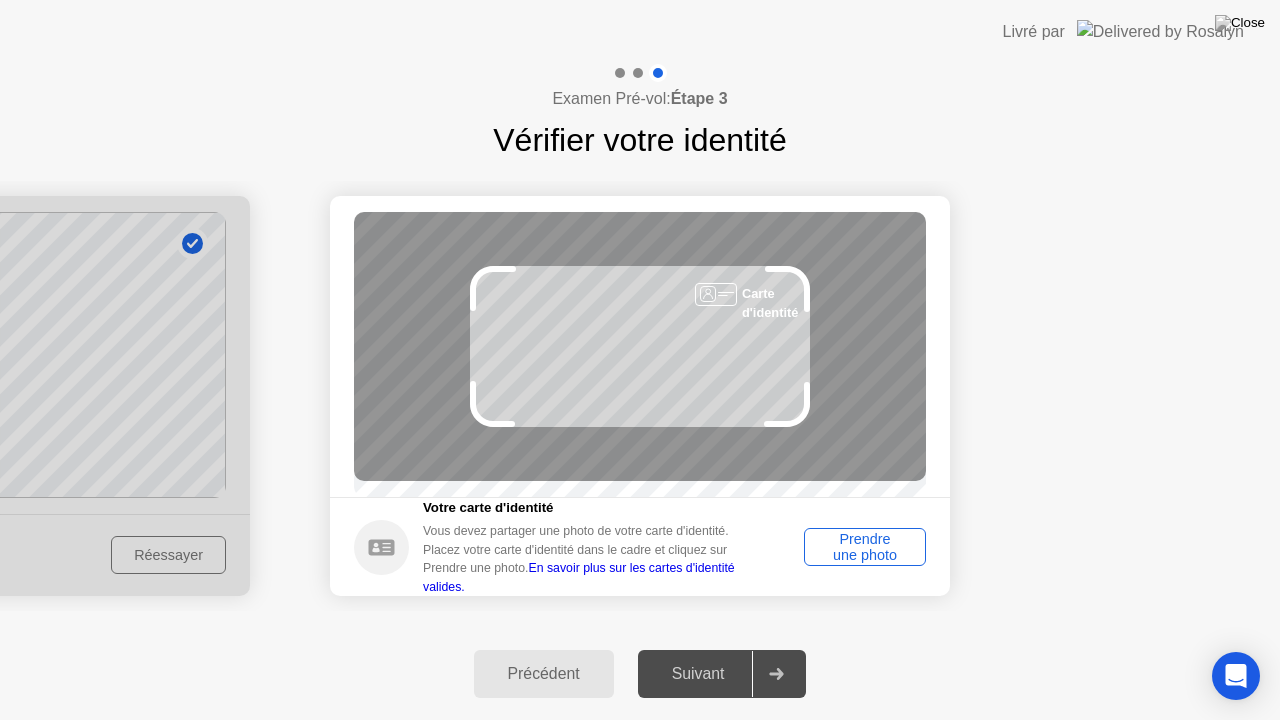 click on "Prendre une photo" 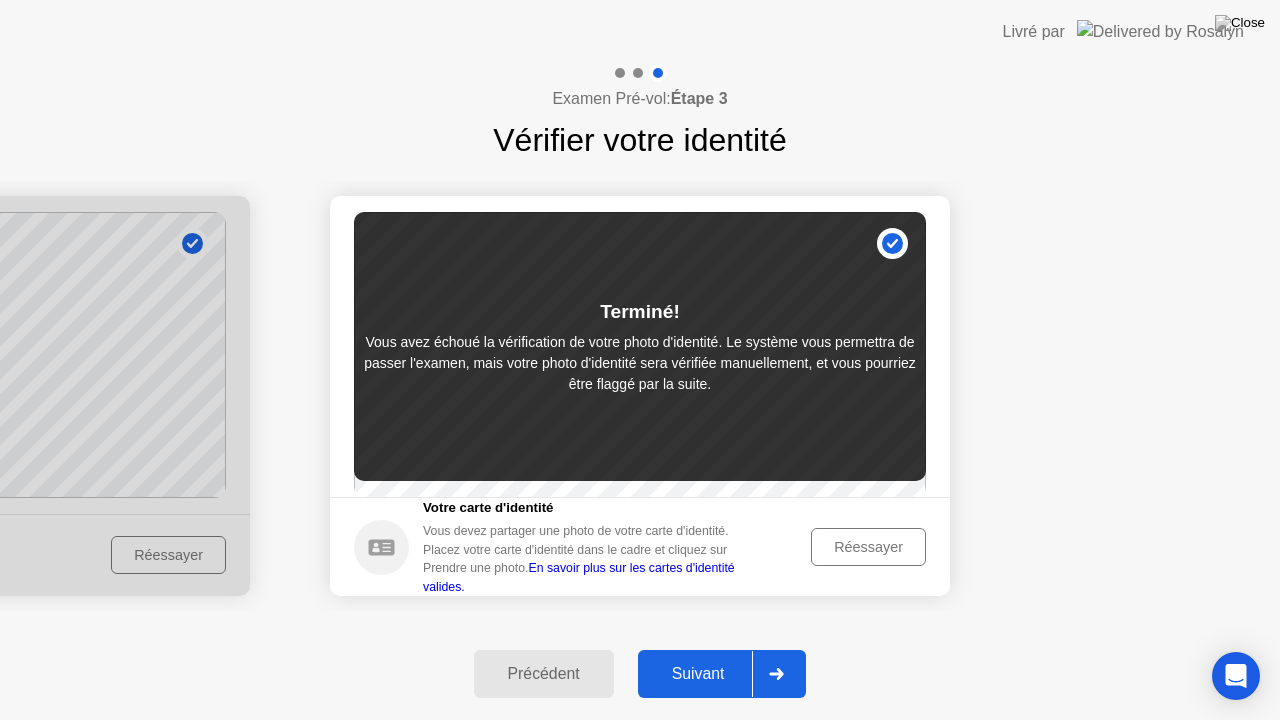 click on "Suivant" 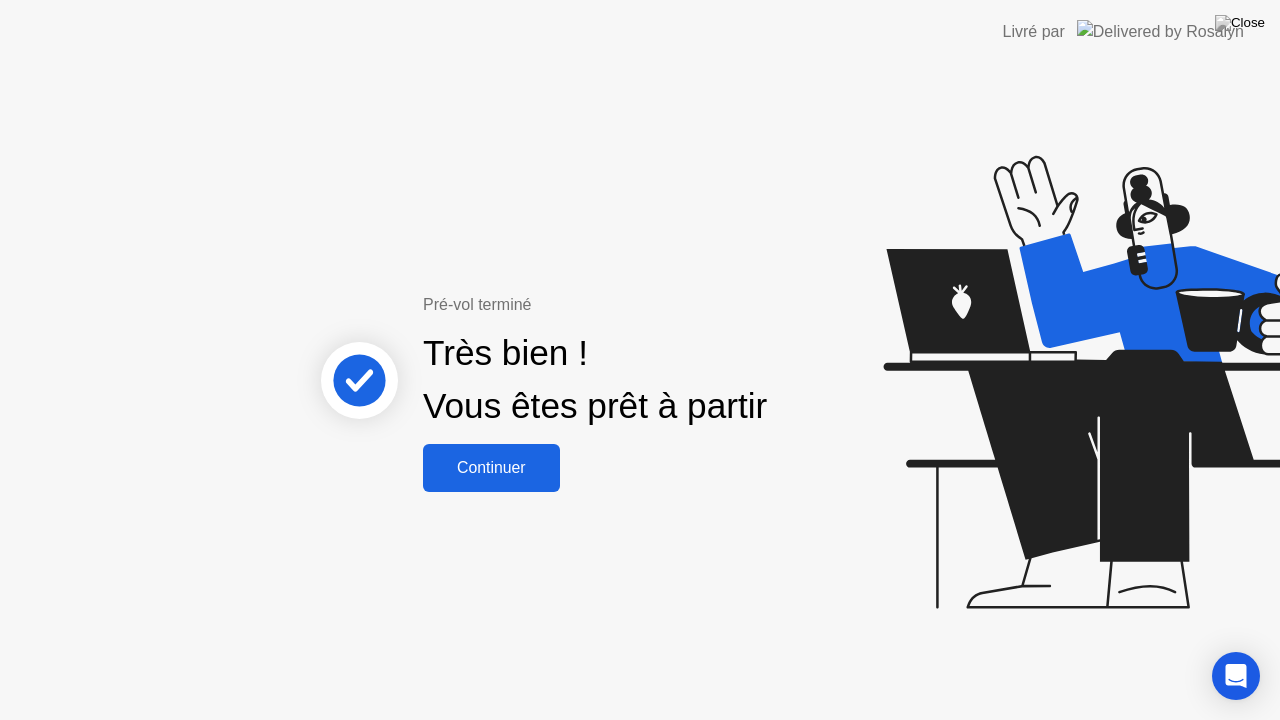 click on "Continuer" 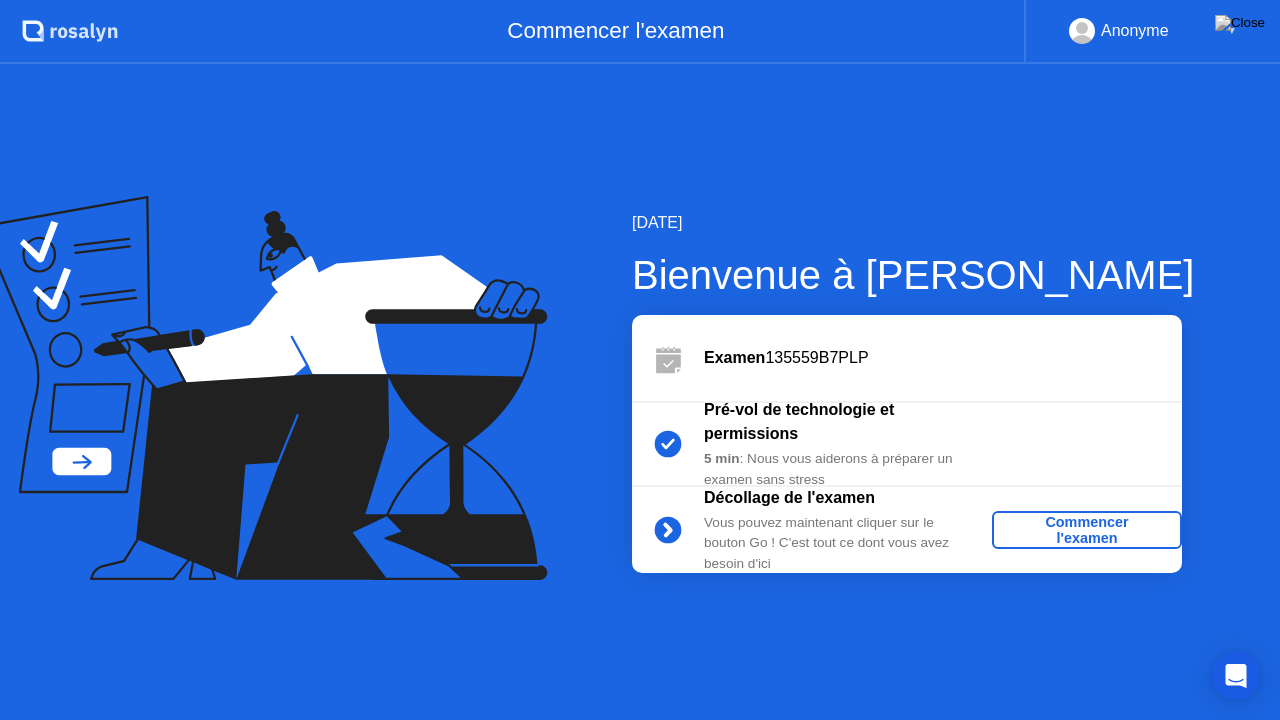 click on "Commencer l'examen" 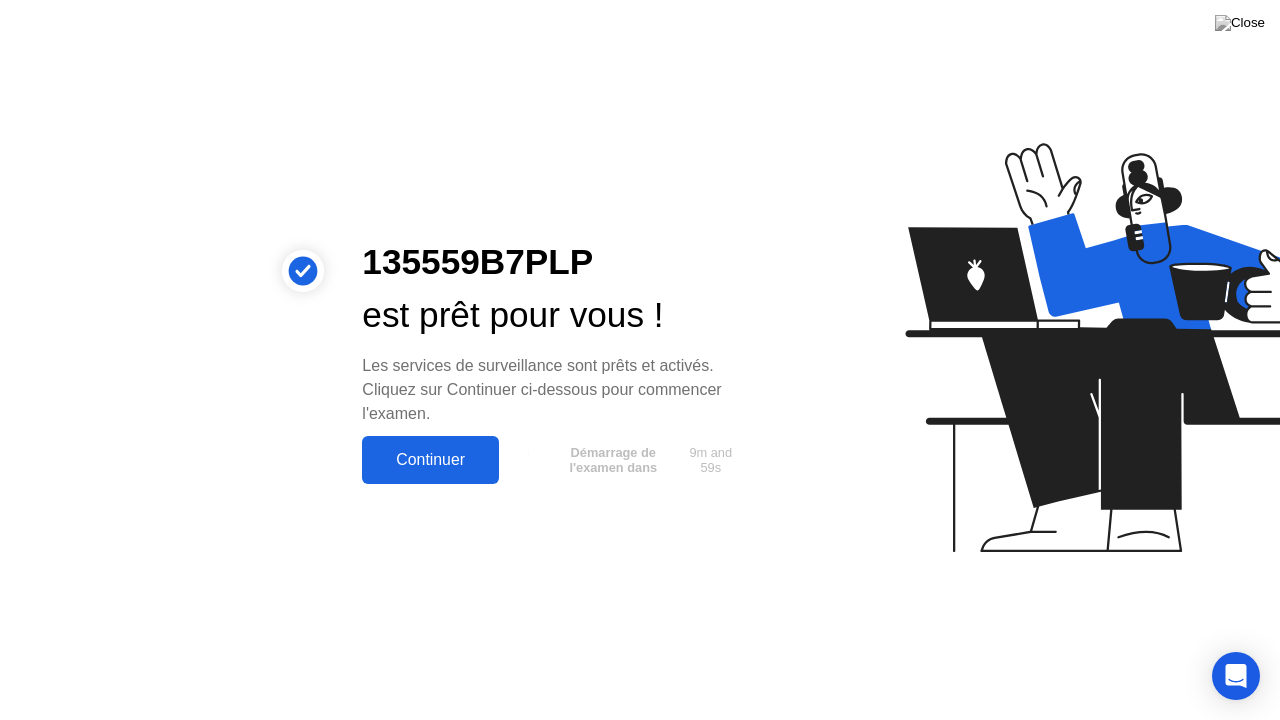 click on "Continuer" 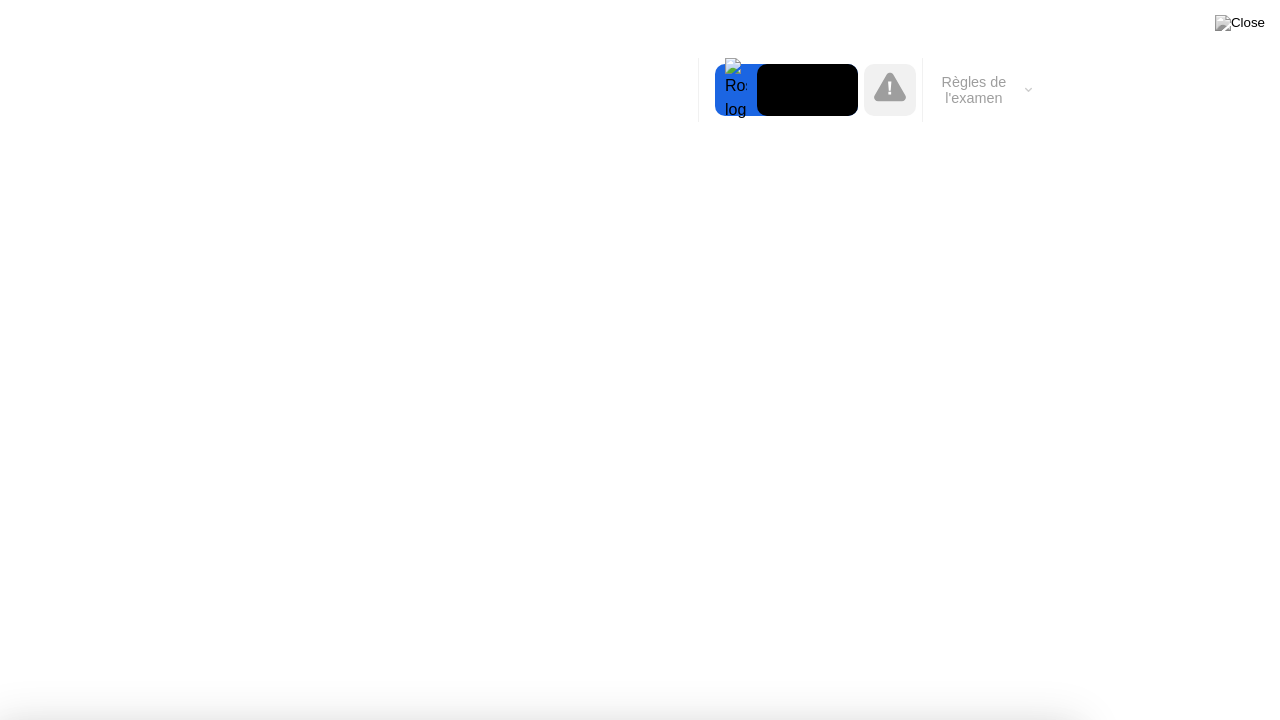 click on "Compris!" at bounding box center [657, 1227] 